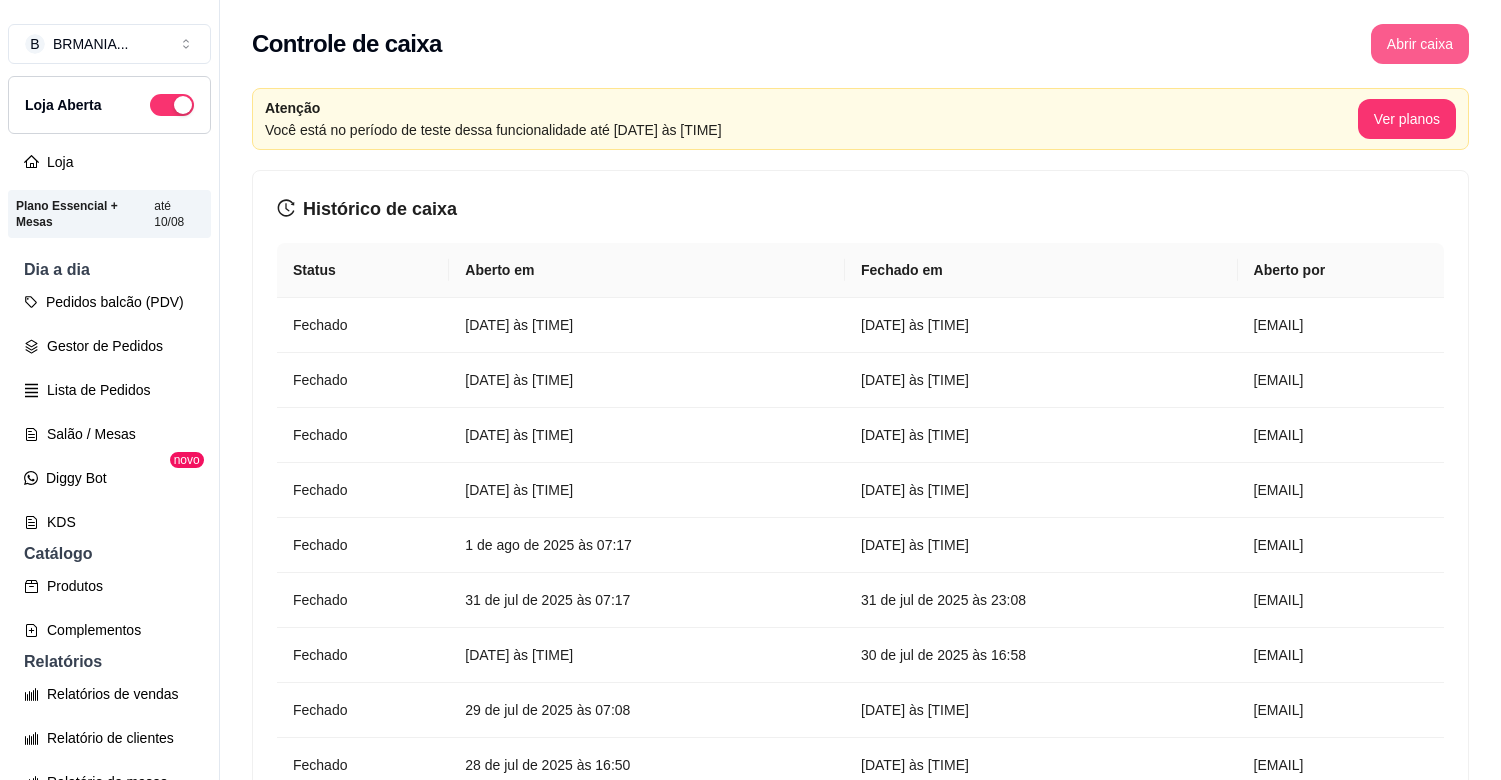 scroll, scrollTop: 0, scrollLeft: 0, axis: both 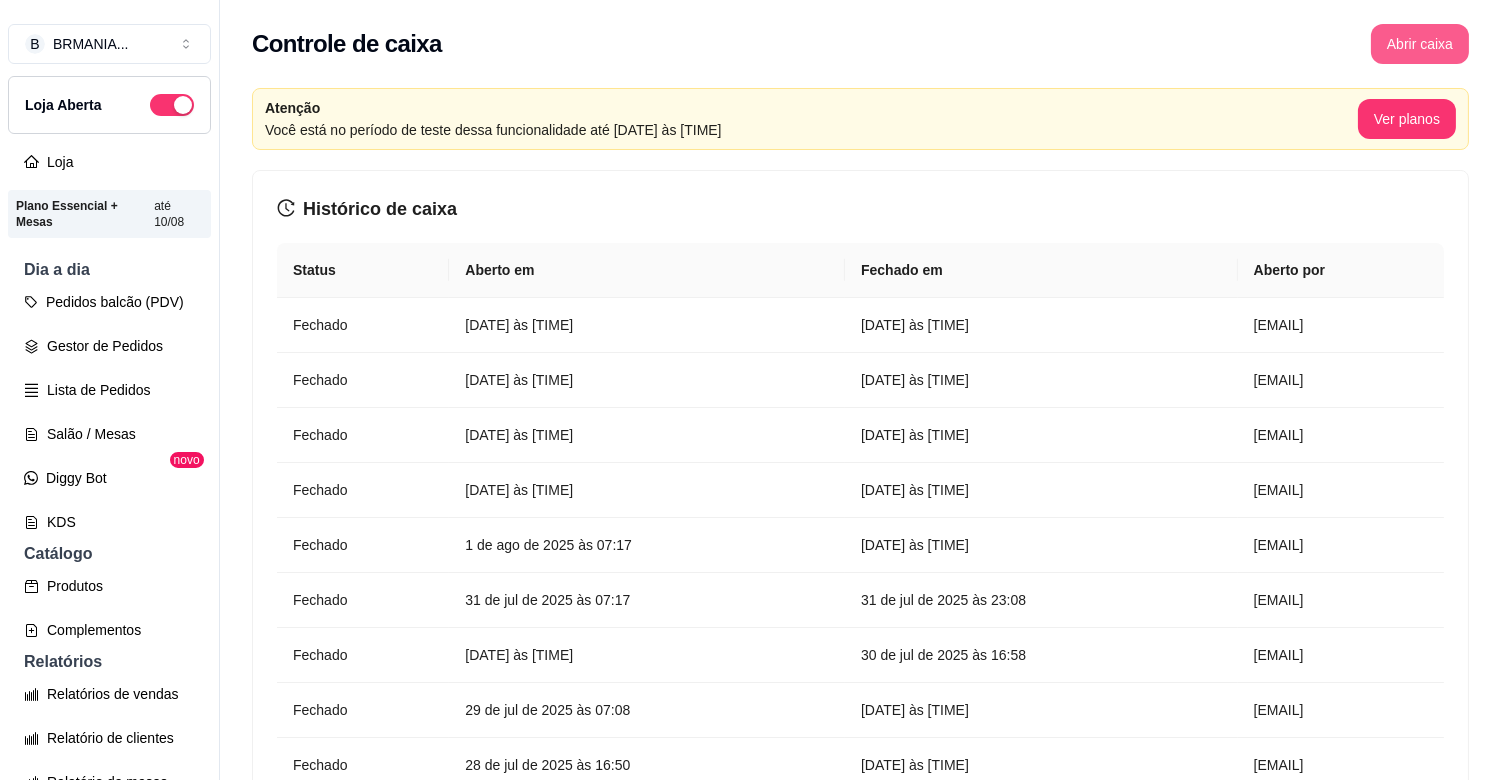 click on "Abrir caixa" at bounding box center [1420, 44] 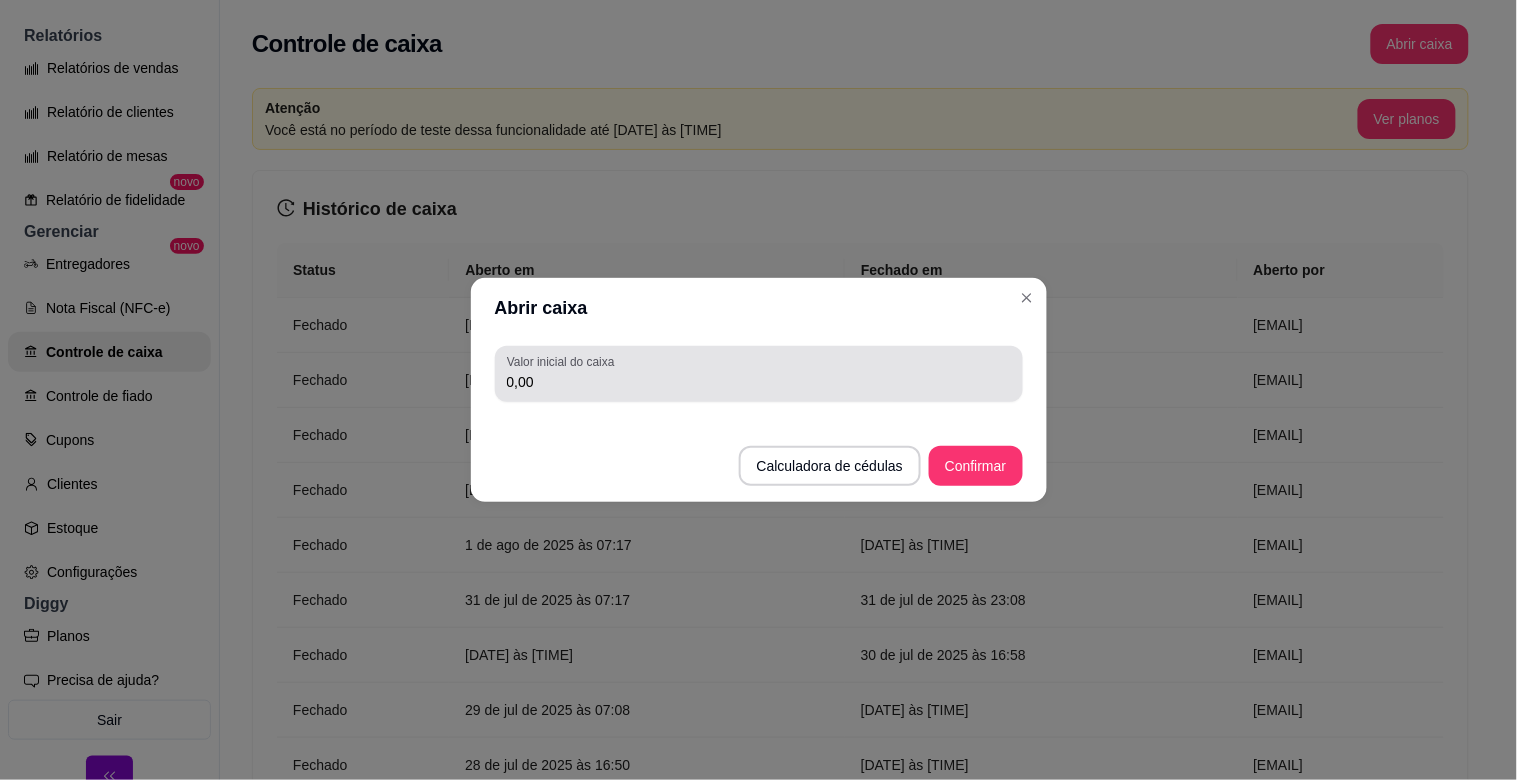 click on "Valor inicial do caixa 0,00" at bounding box center [759, 374] 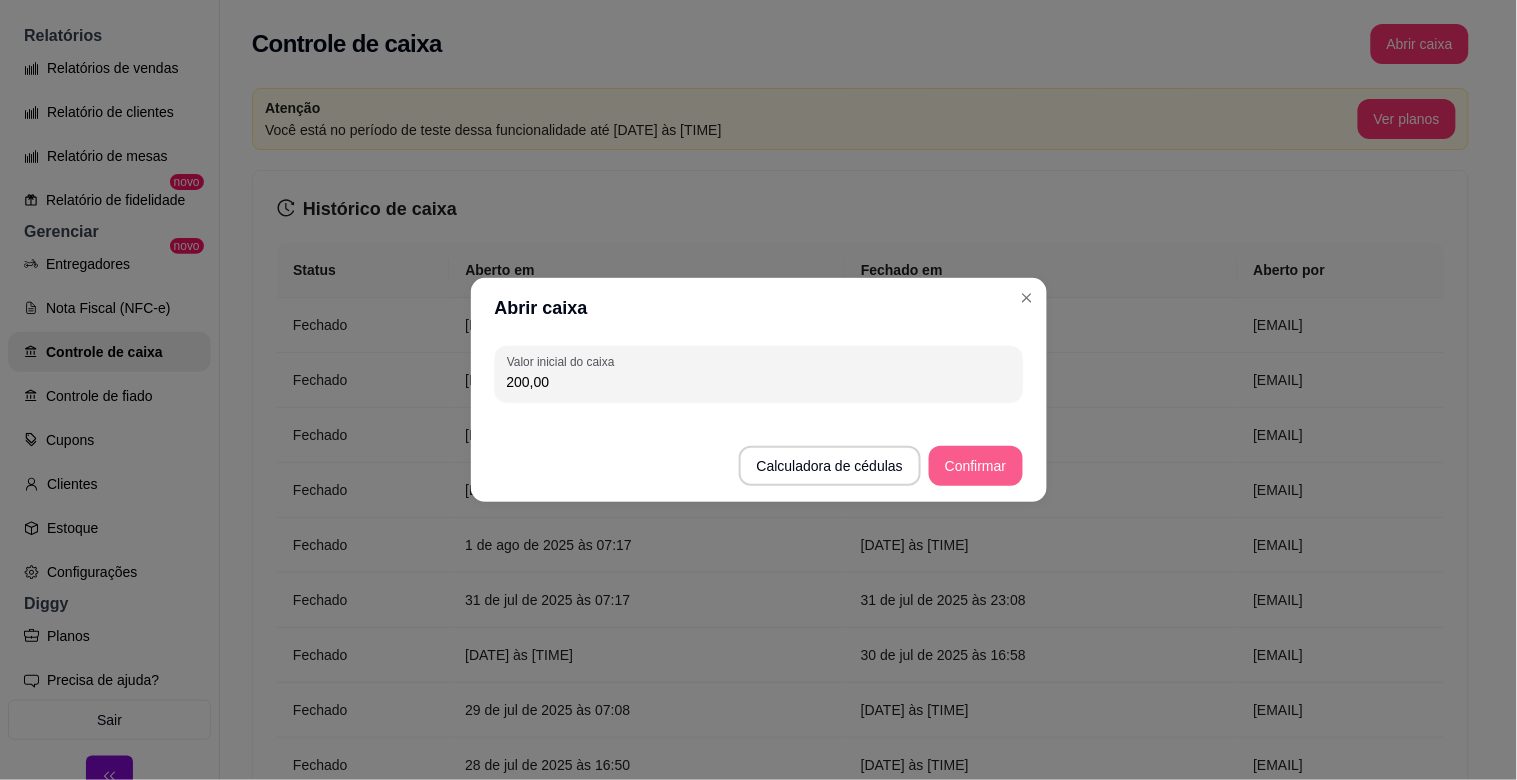 type on "200,00" 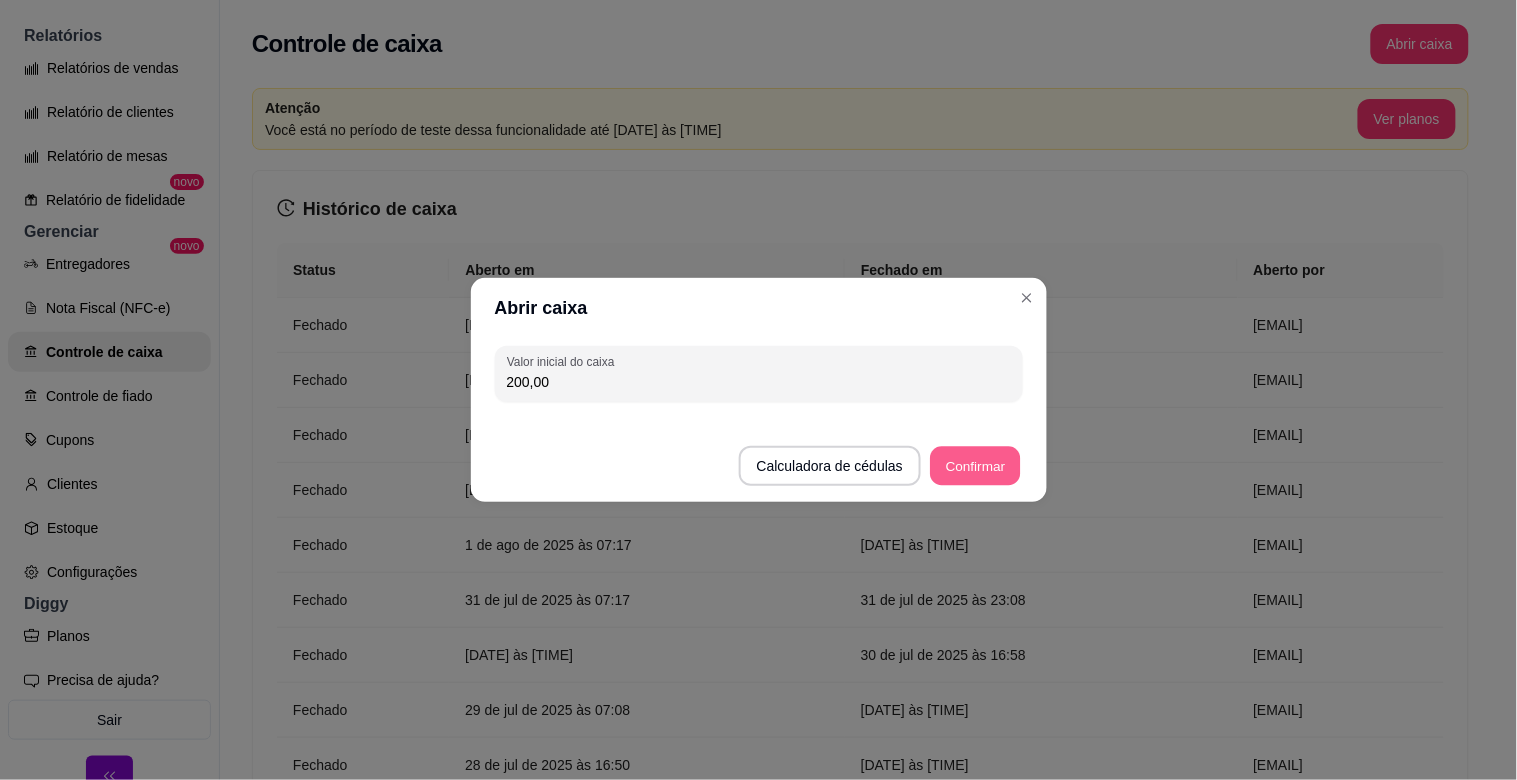 click on "Confirmar" at bounding box center [975, 466] 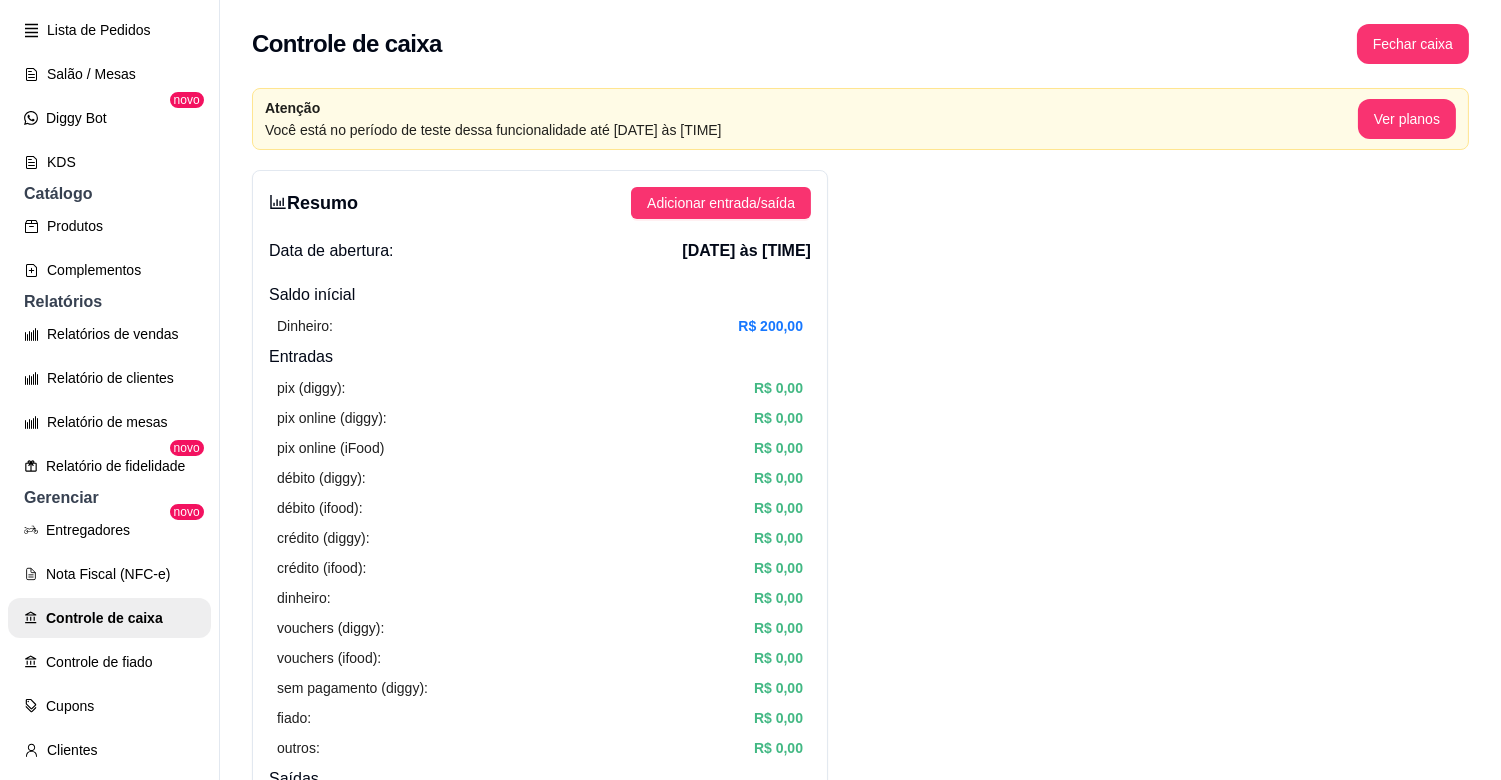 scroll, scrollTop: 295, scrollLeft: 0, axis: vertical 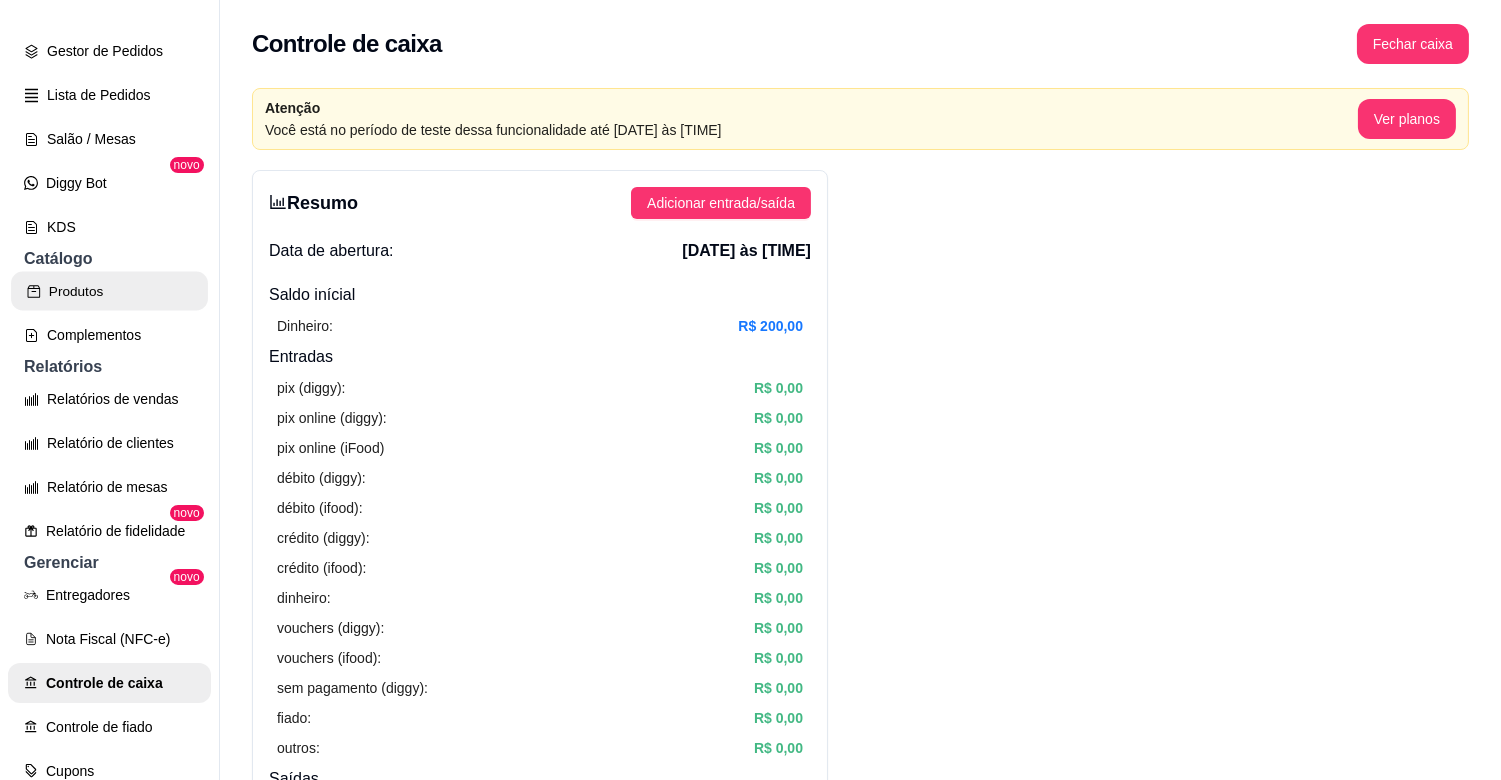 click on "Produtos" at bounding box center [109, 291] 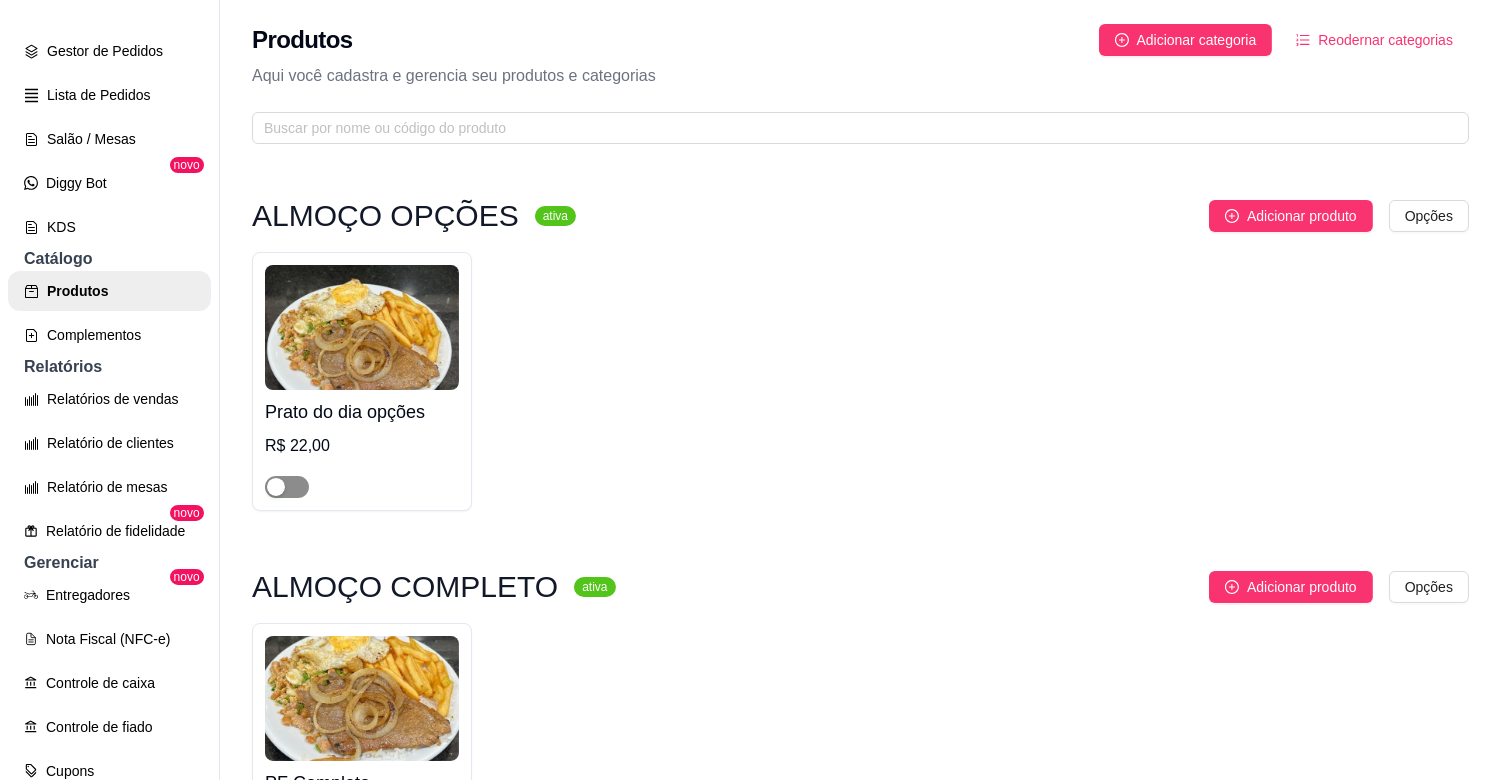 click at bounding box center [287, 487] 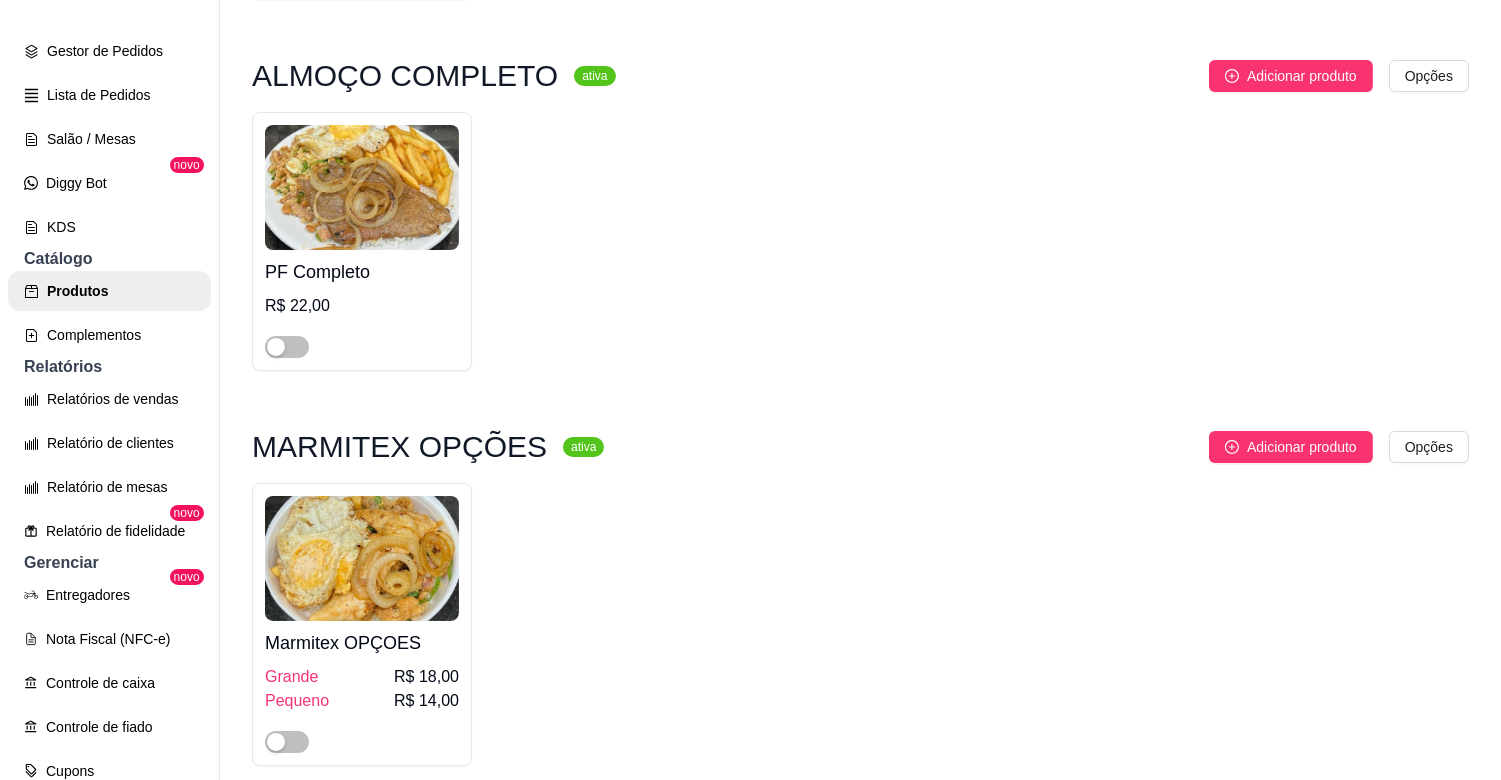 scroll, scrollTop: 538, scrollLeft: 0, axis: vertical 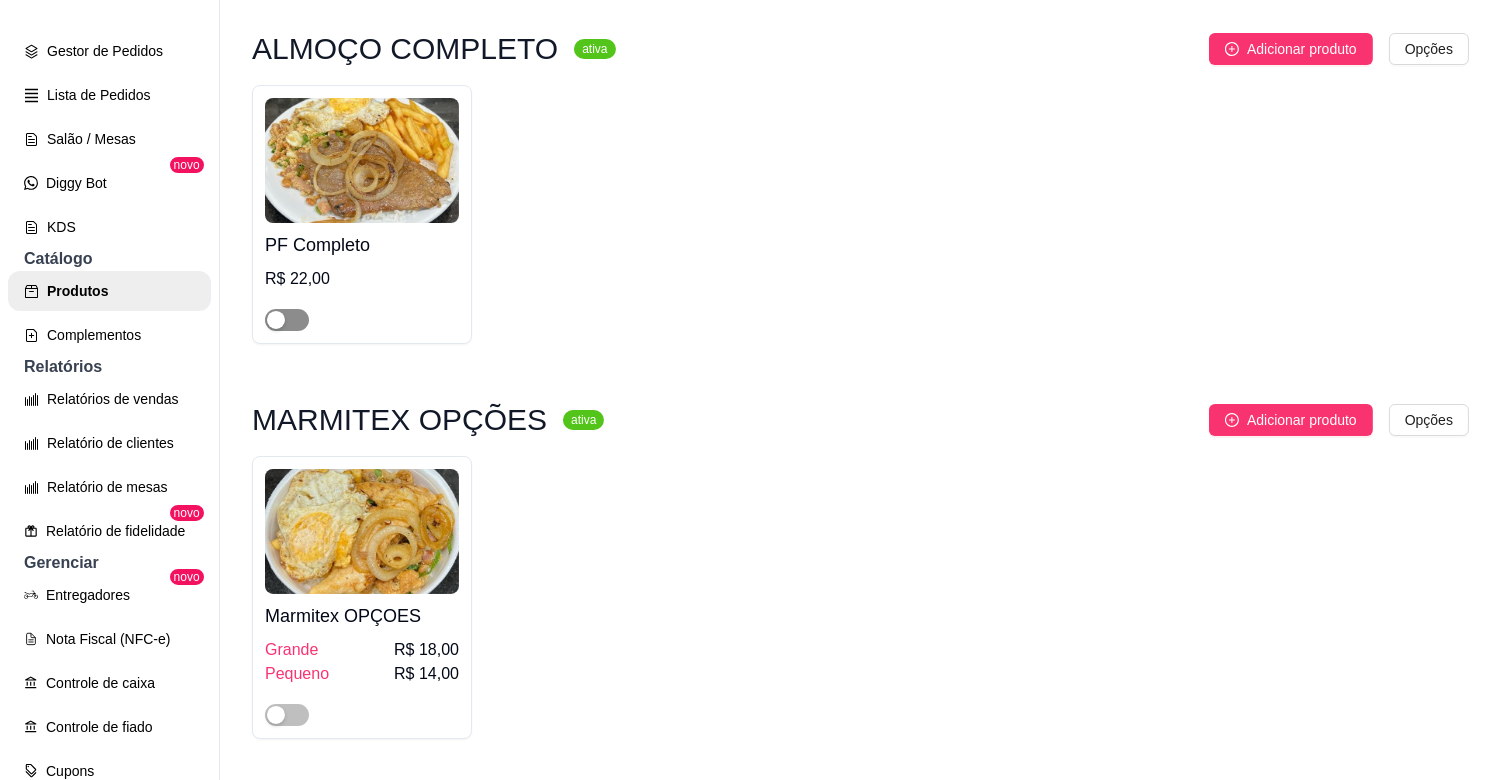 click at bounding box center (287, 320) 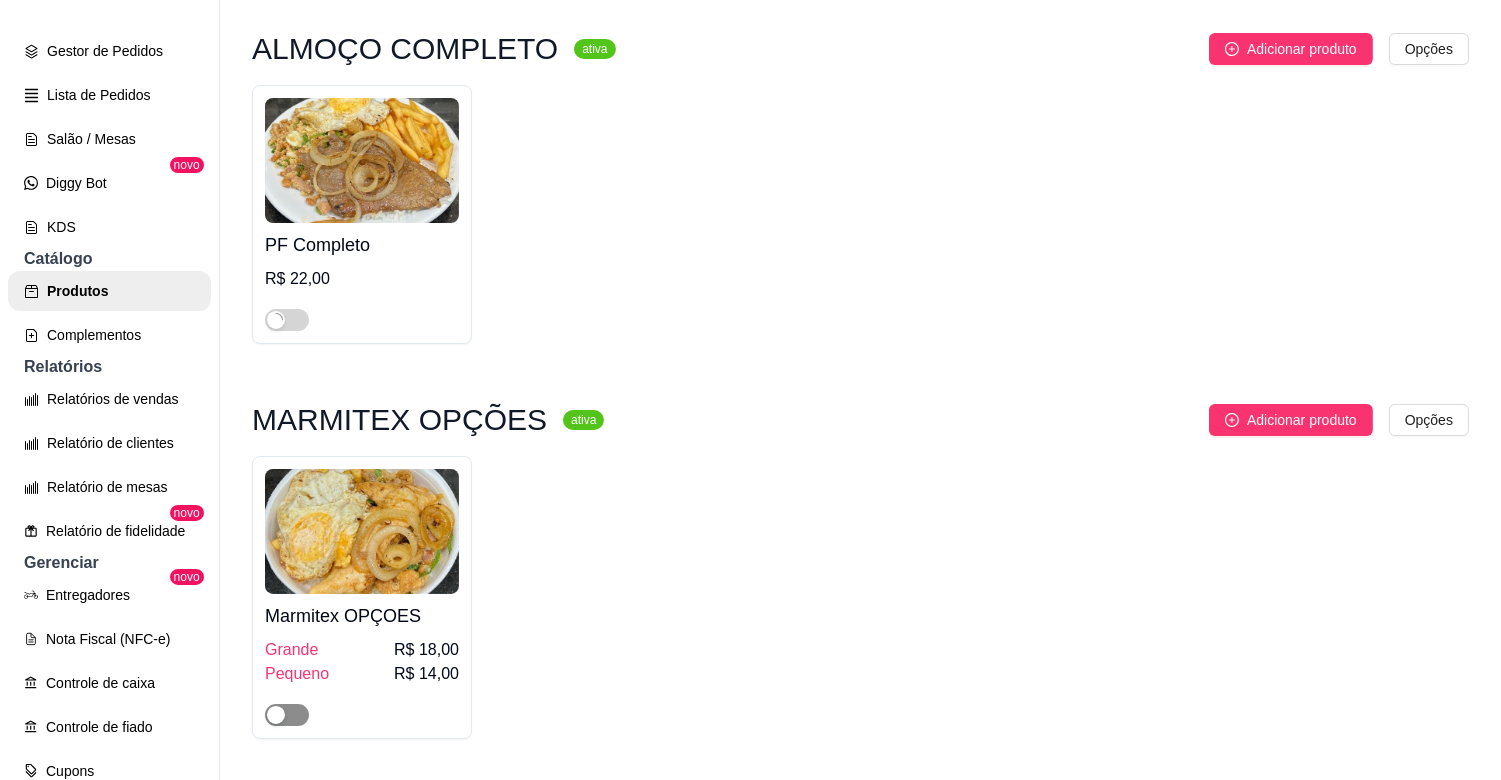 click at bounding box center [276, 715] 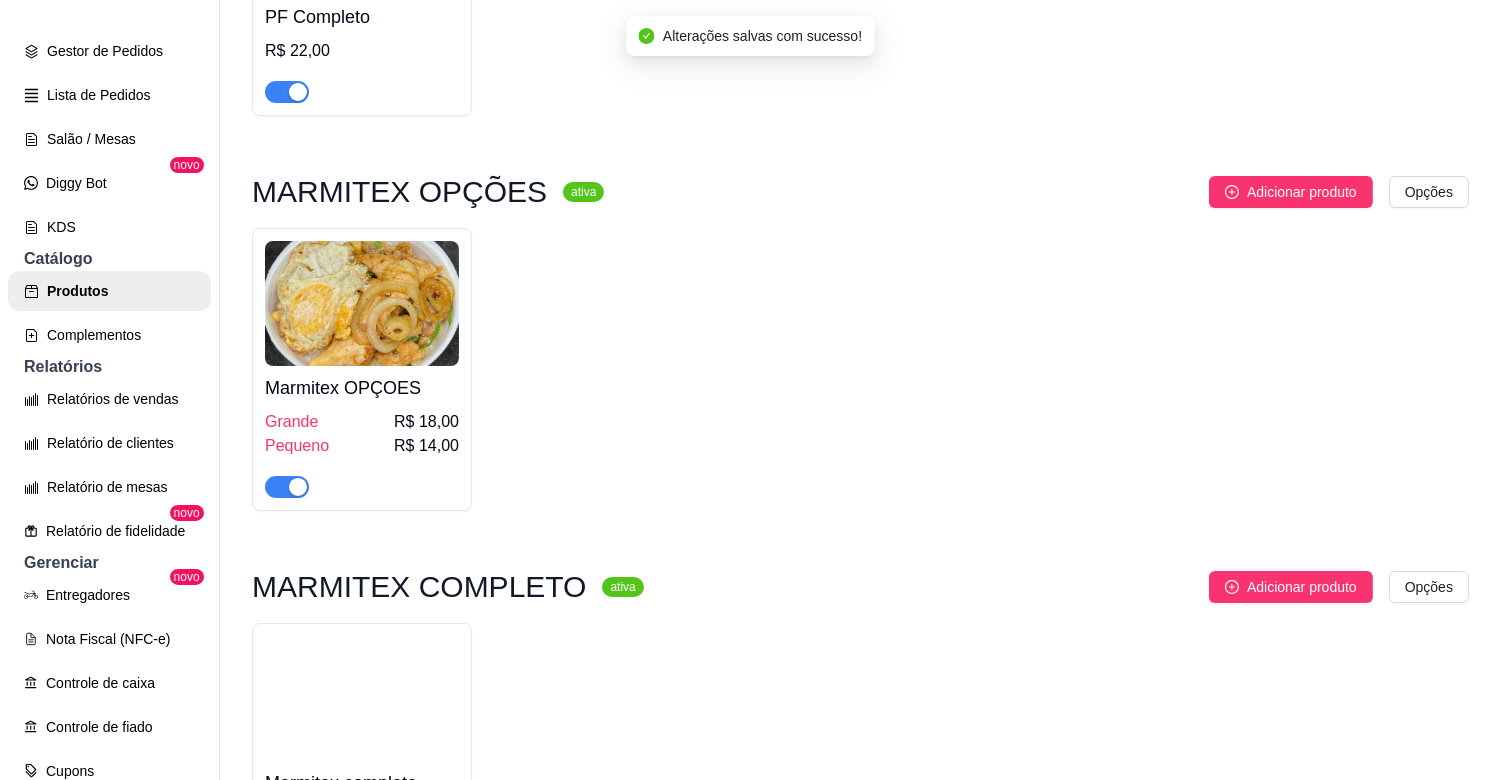 scroll, scrollTop: 1022, scrollLeft: 0, axis: vertical 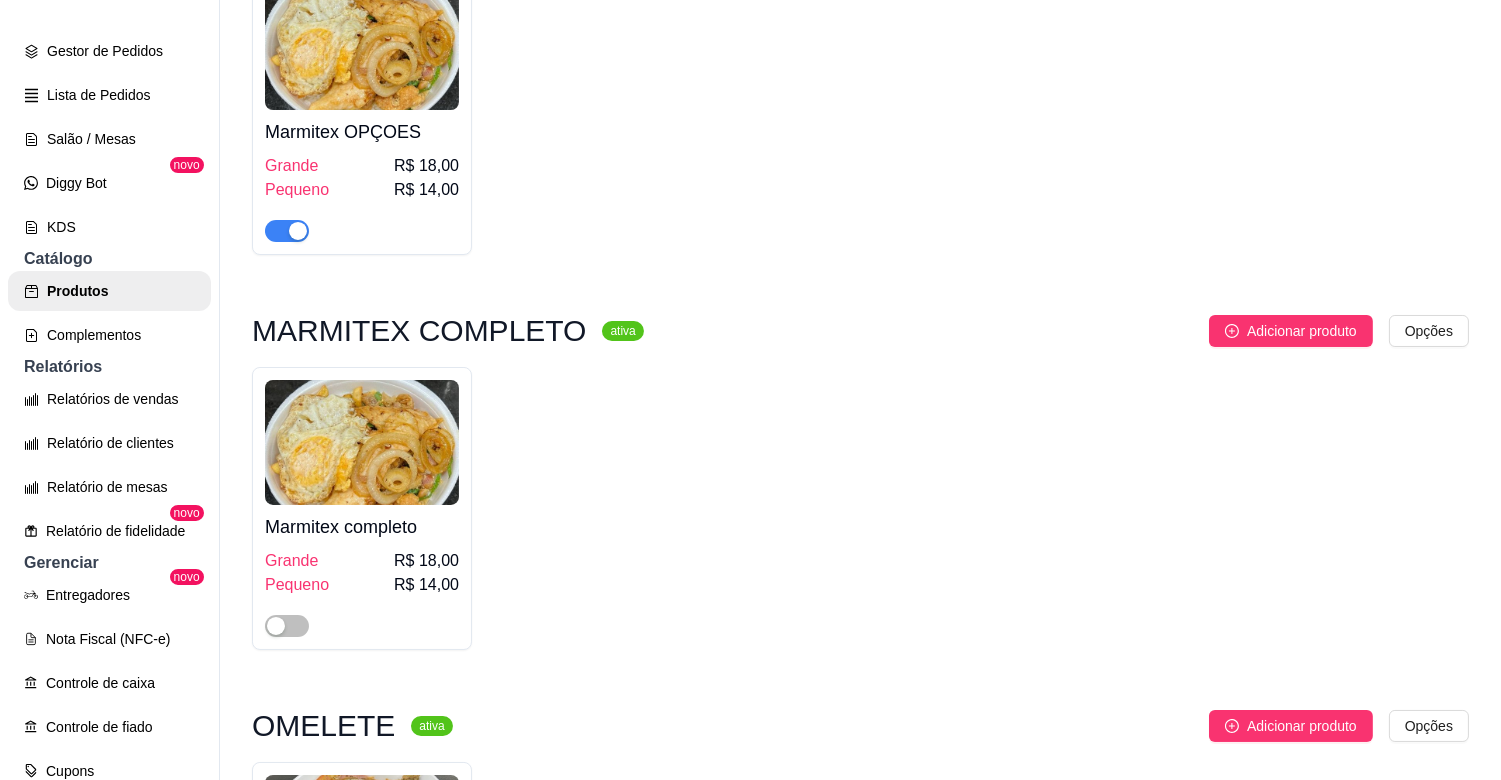 drag, startPoint x: 288, startPoint y: 627, endPoint x: 310, endPoint y: 627, distance: 22 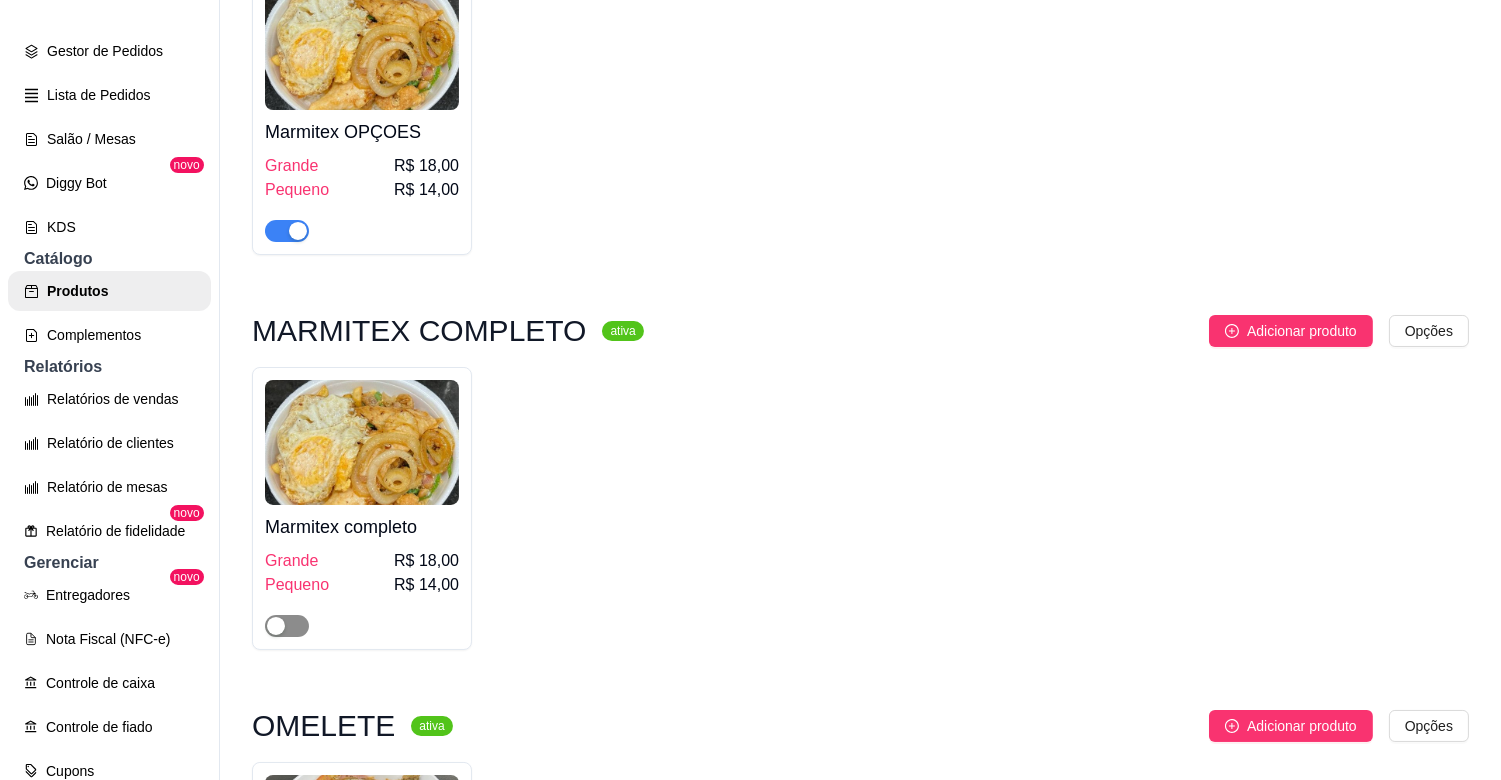 click at bounding box center [287, 626] 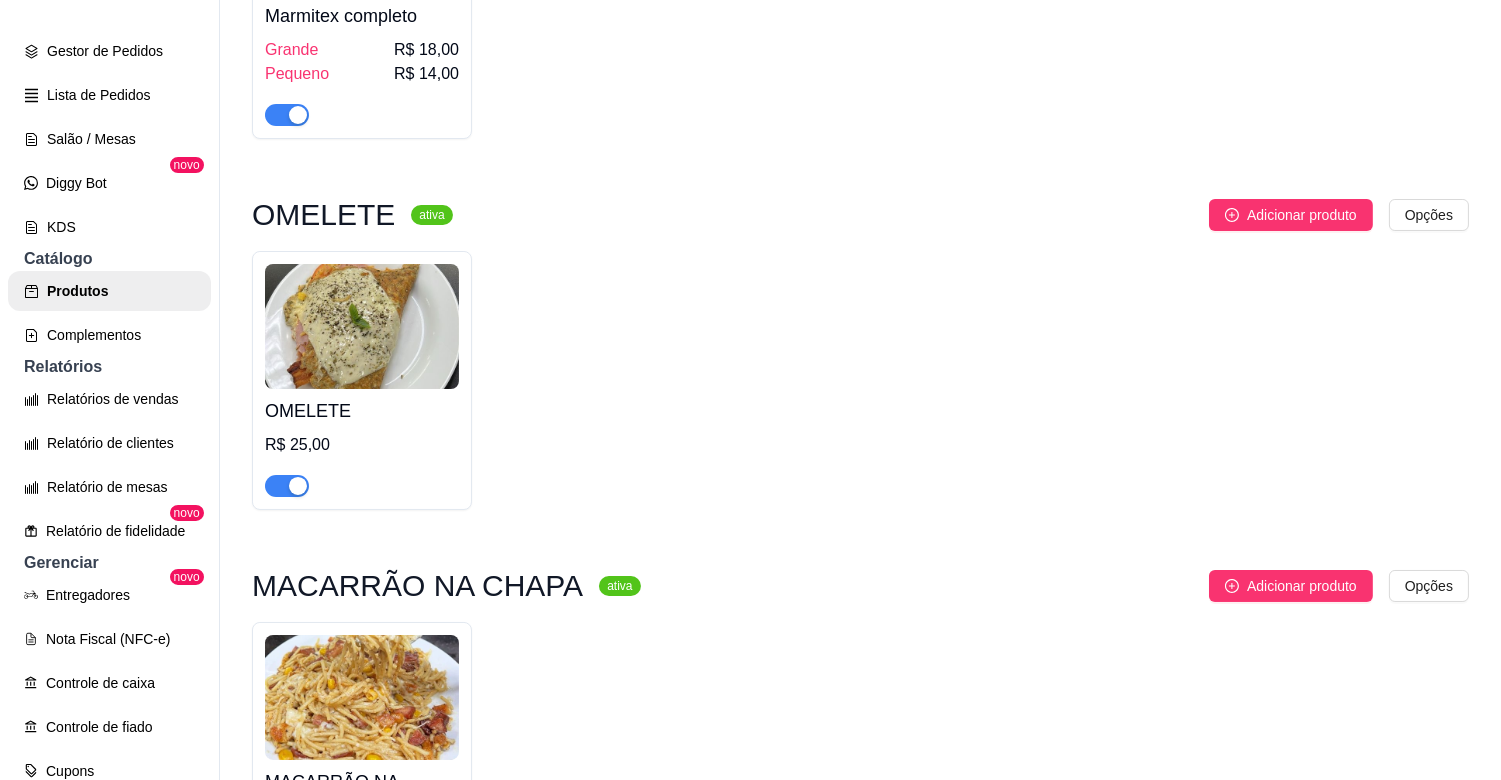 scroll, scrollTop: 1590, scrollLeft: 0, axis: vertical 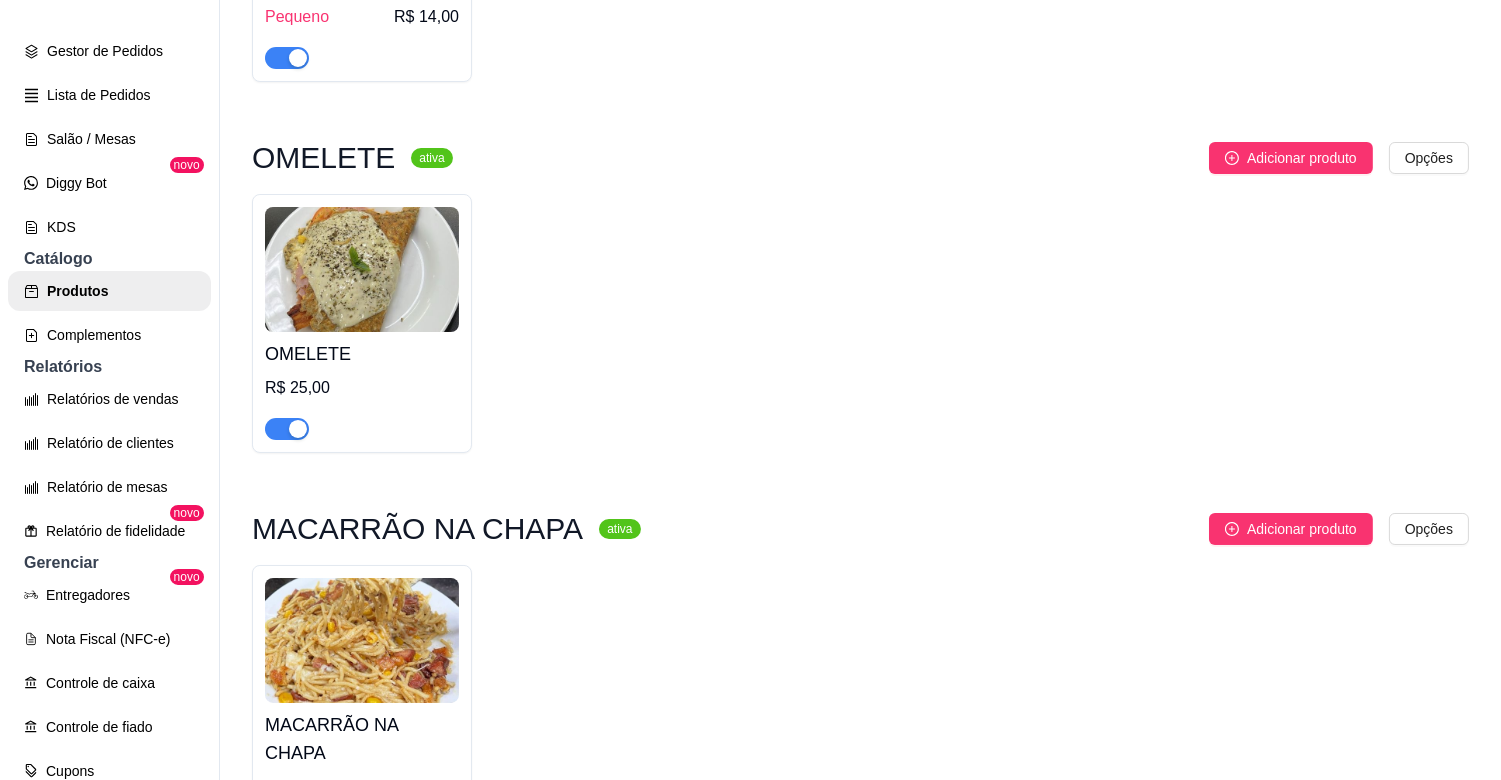 click at bounding box center (298, 429) 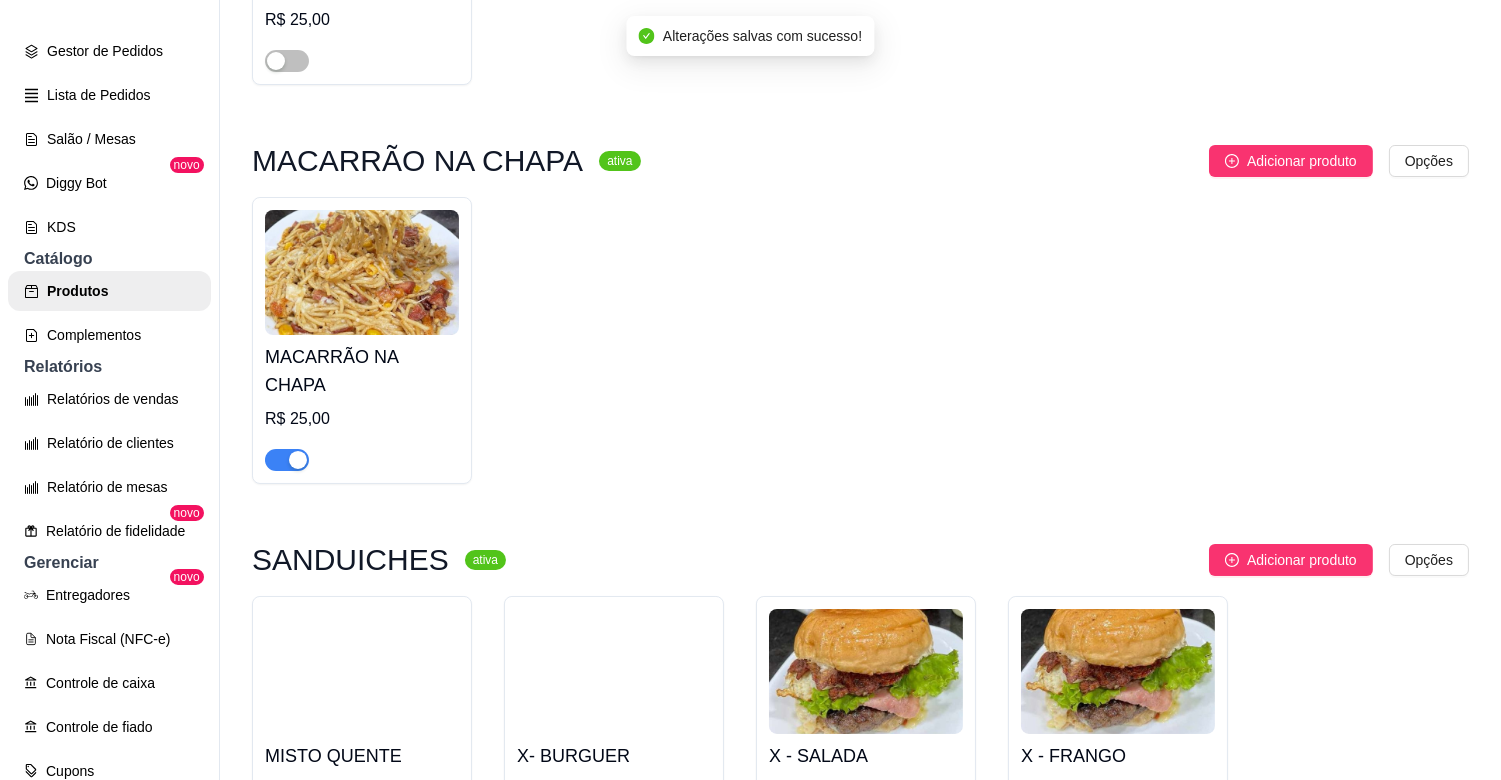 scroll, scrollTop: 2015, scrollLeft: 0, axis: vertical 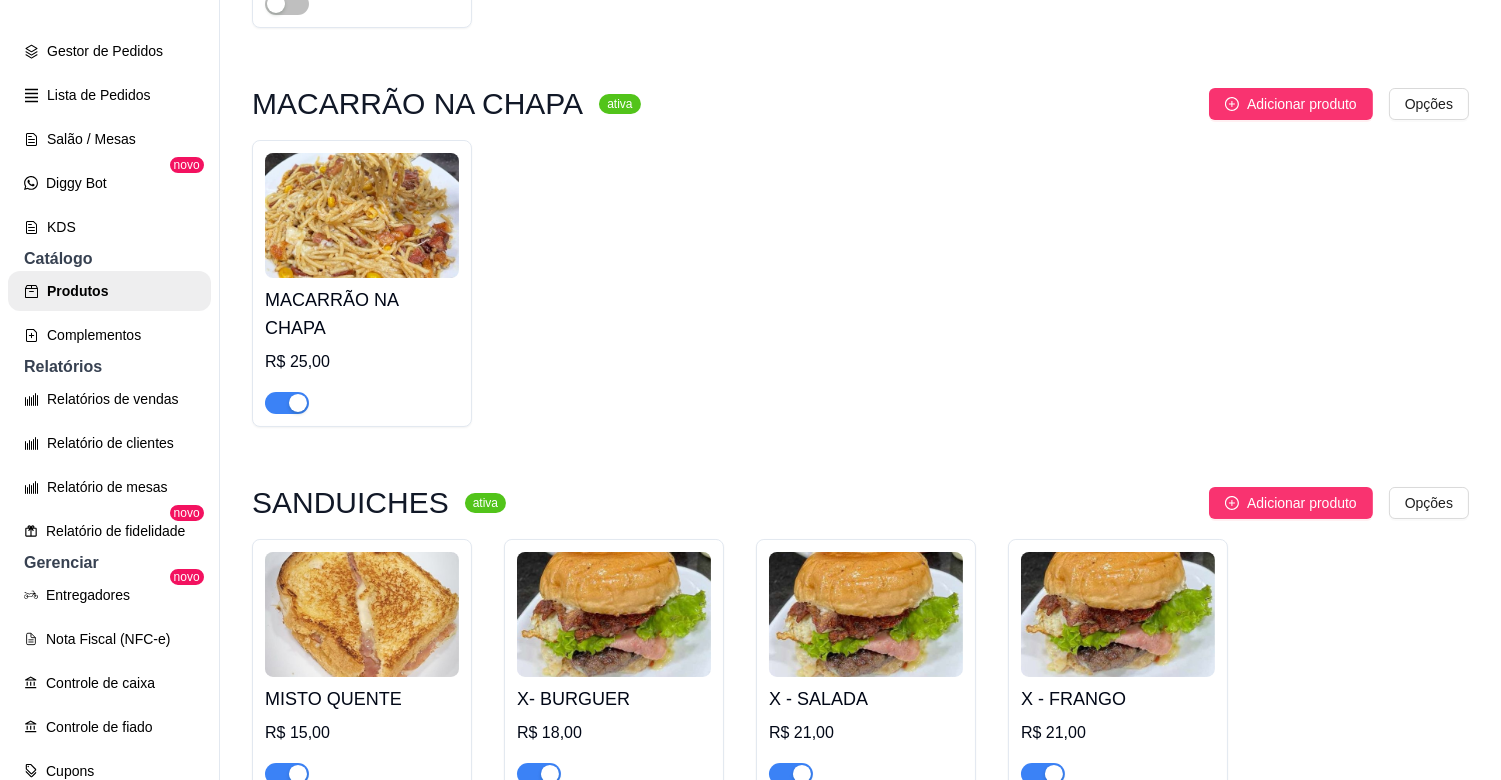 click at bounding box center (298, 403) 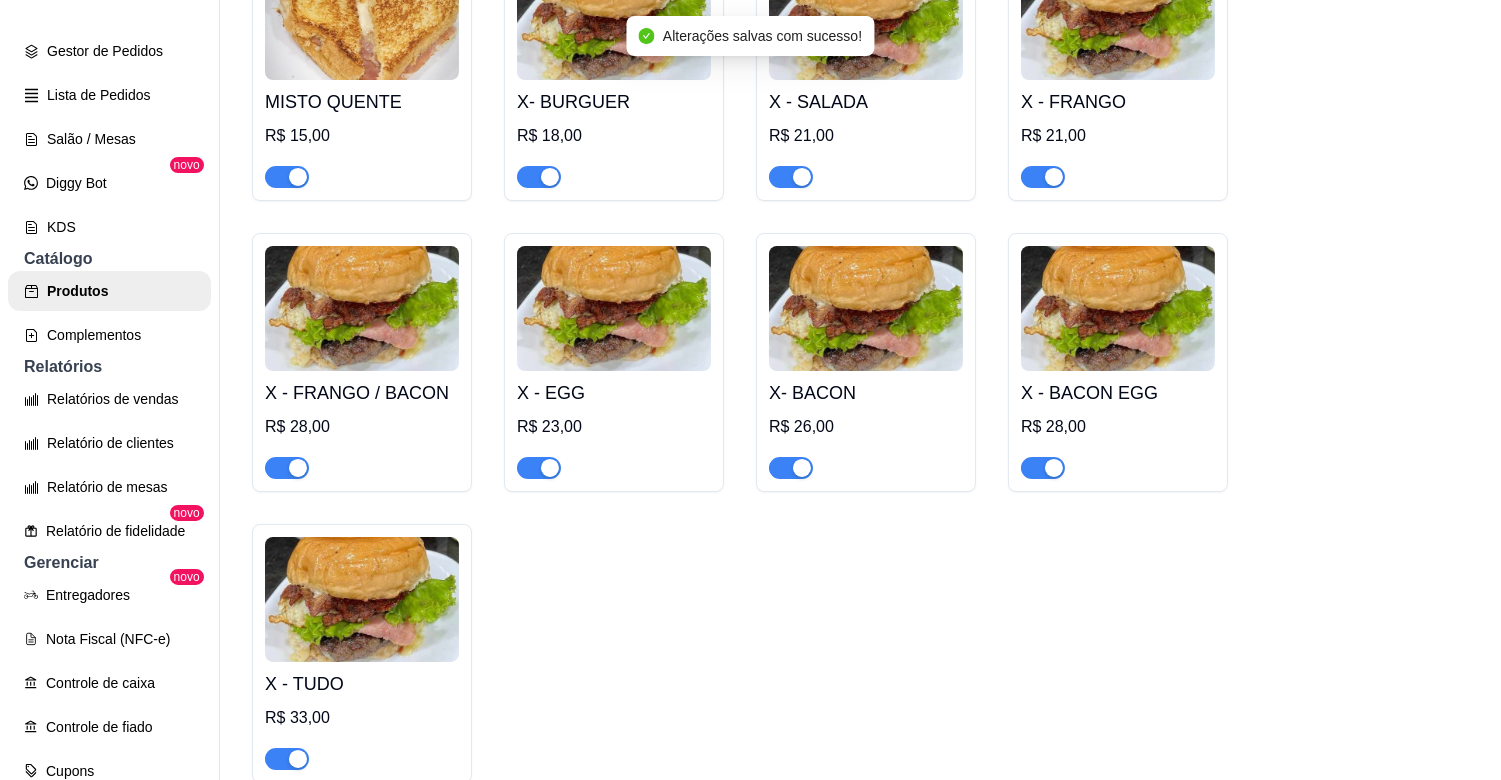 scroll, scrollTop: 2811, scrollLeft: 0, axis: vertical 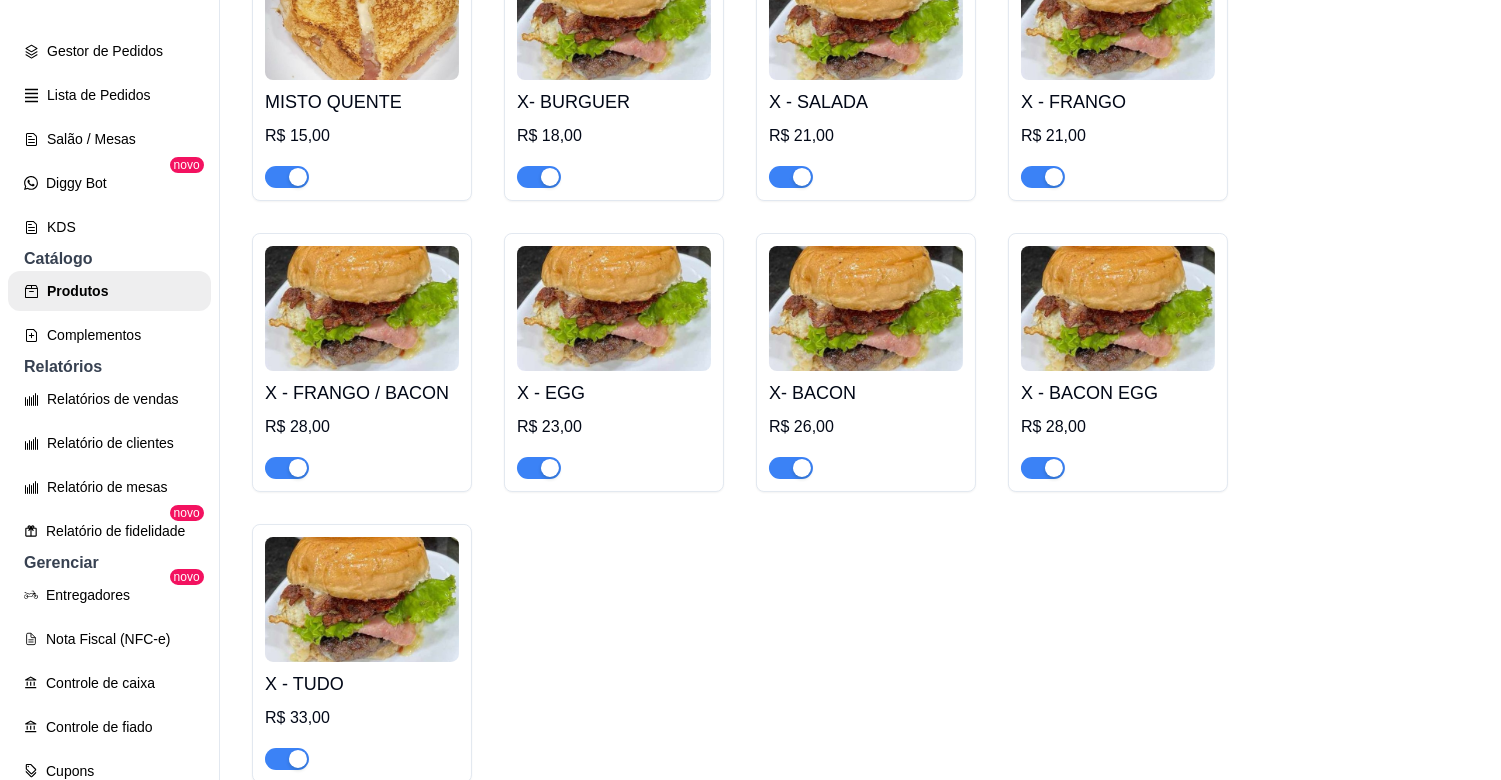 click at bounding box center (1054, 177) 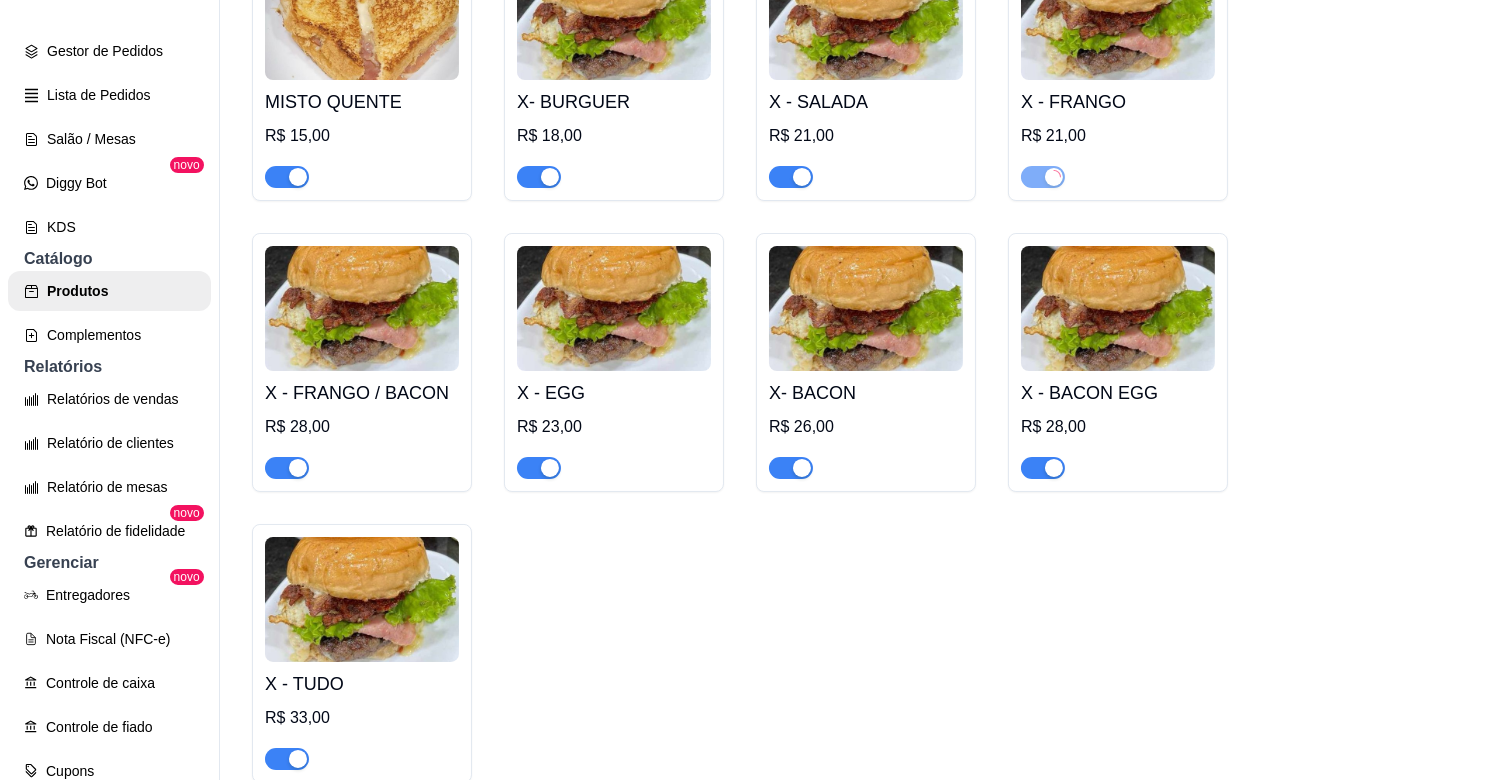 click at bounding box center (802, 177) 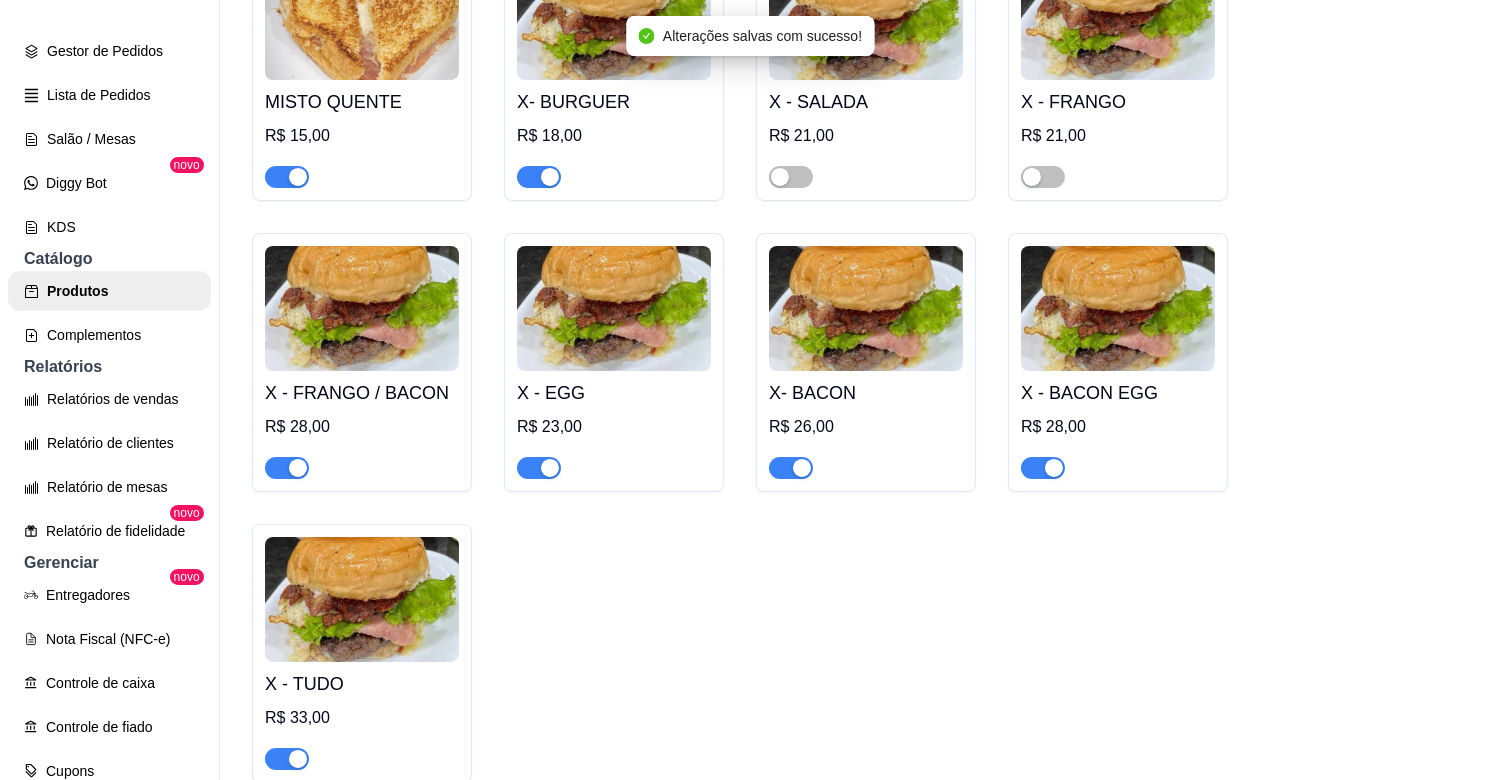 click at bounding box center [550, 177] 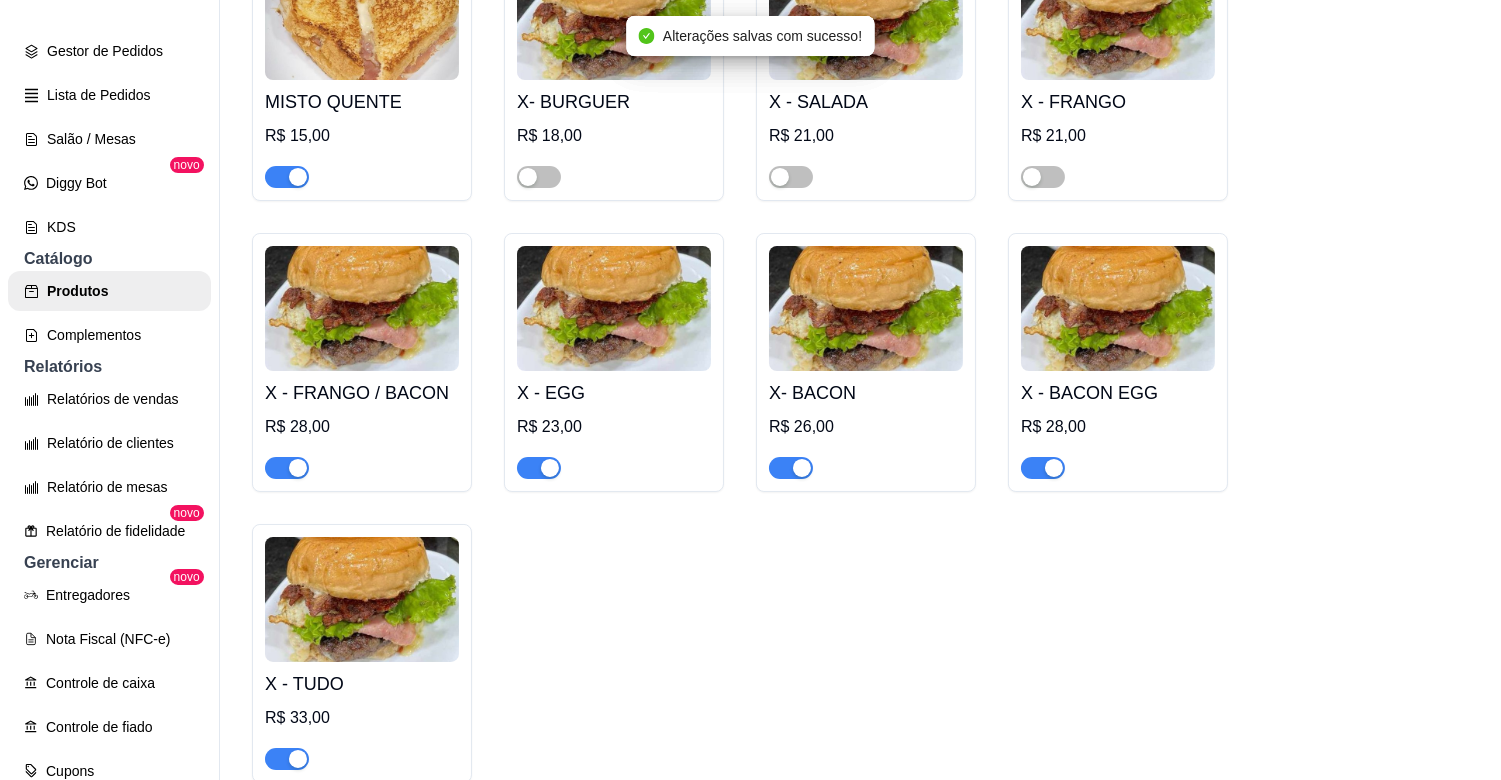 click at bounding box center (298, 177) 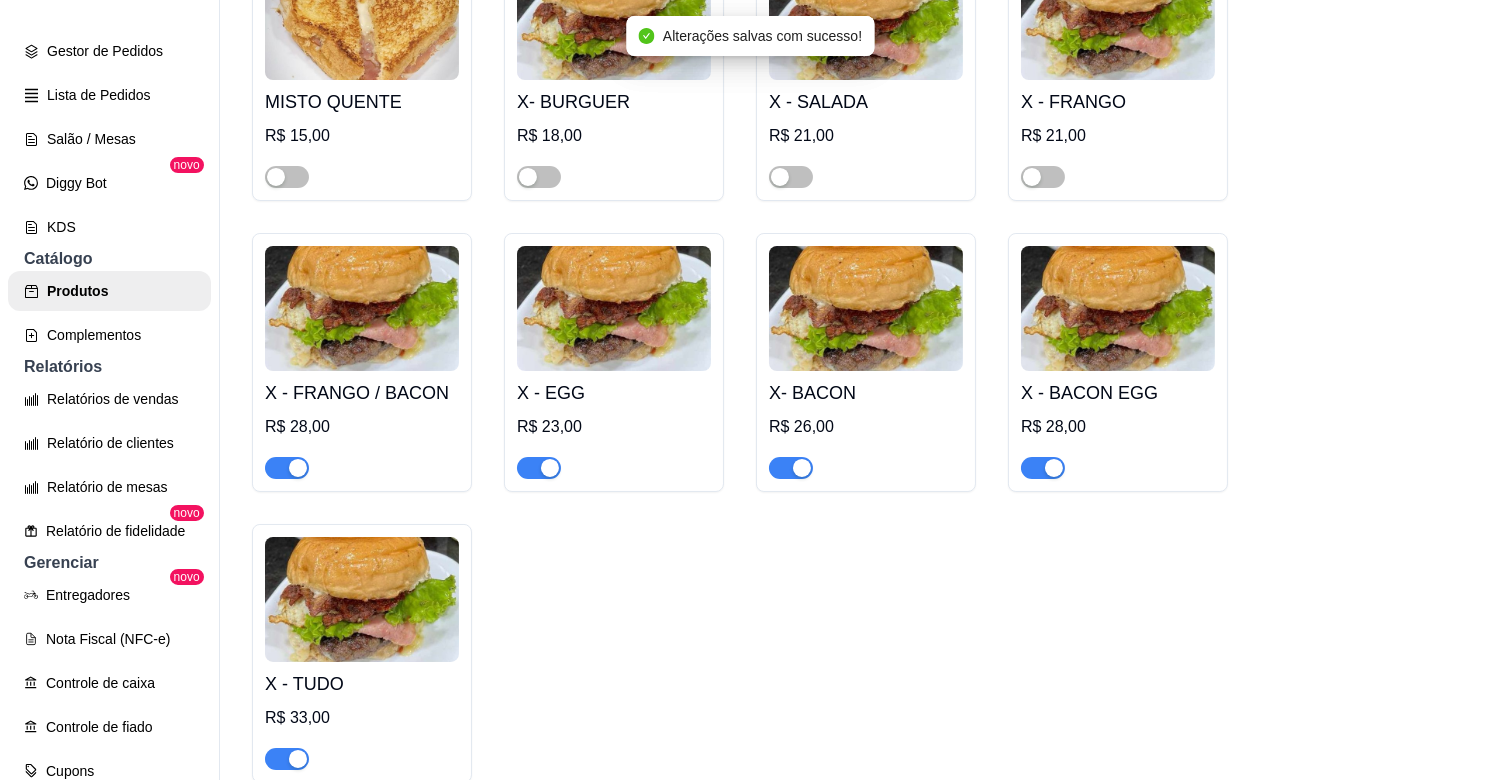 click at bounding box center [298, 468] 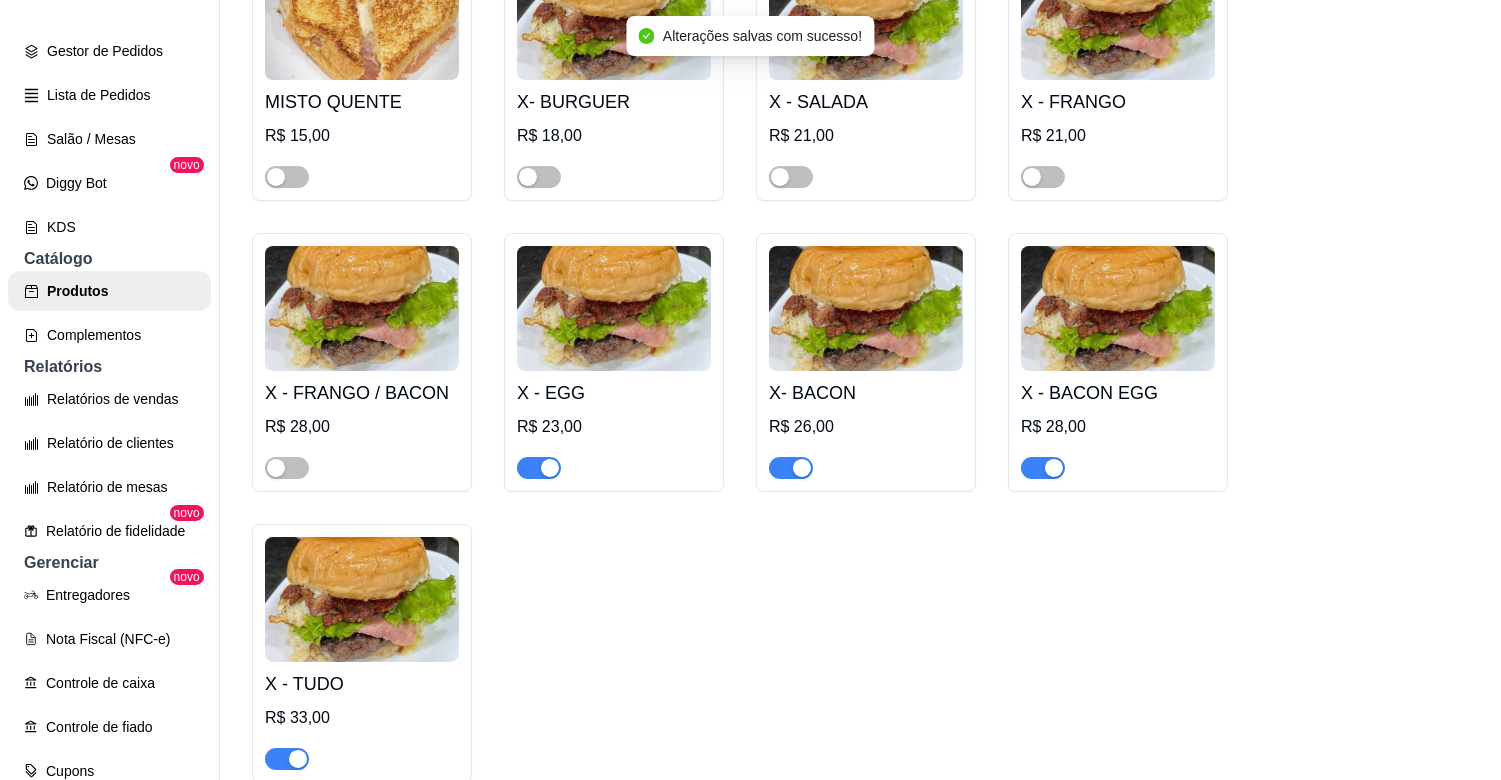 click at bounding box center (539, 467) 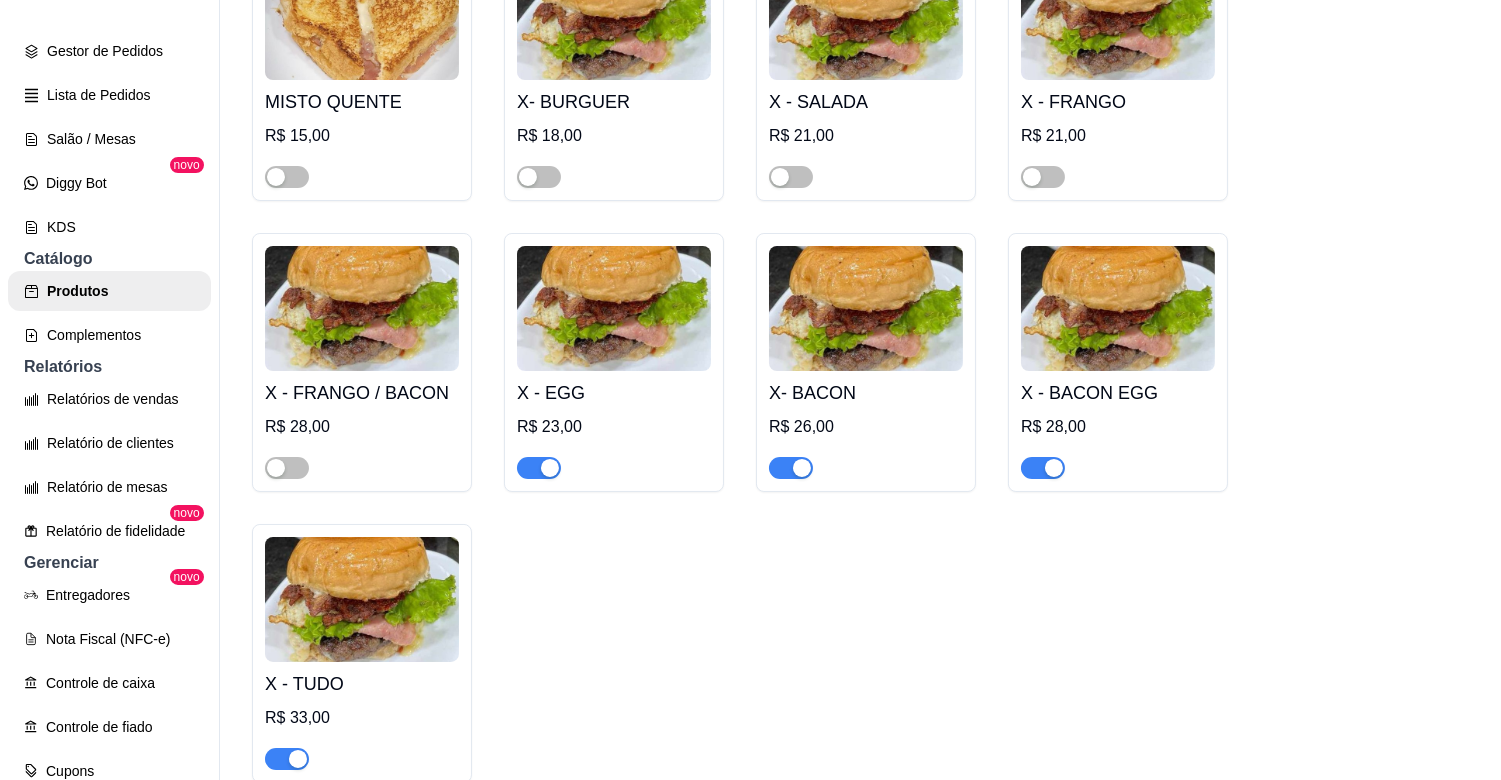 click at bounding box center (550, 468) 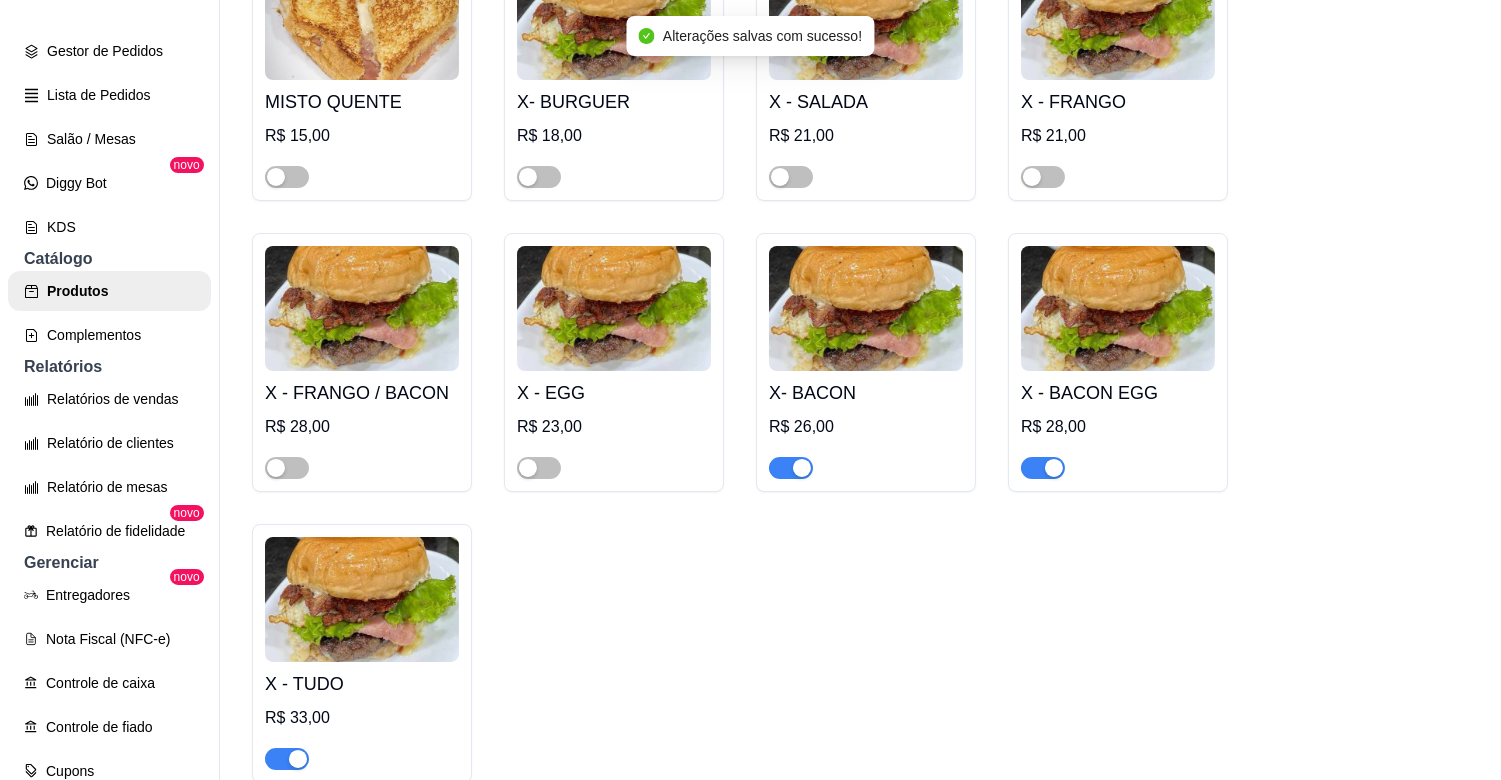 click at bounding box center [802, 468] 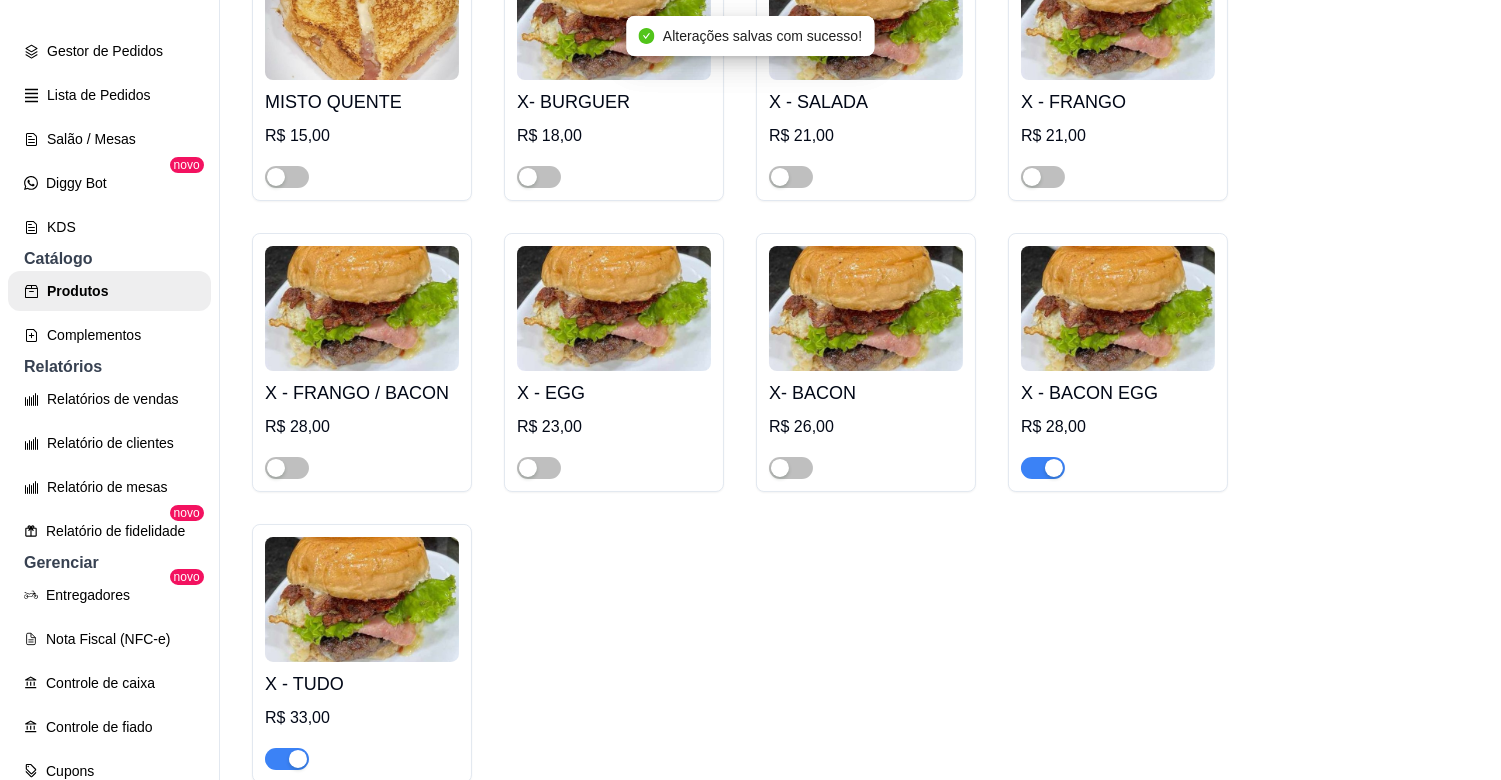 click at bounding box center (1054, 468) 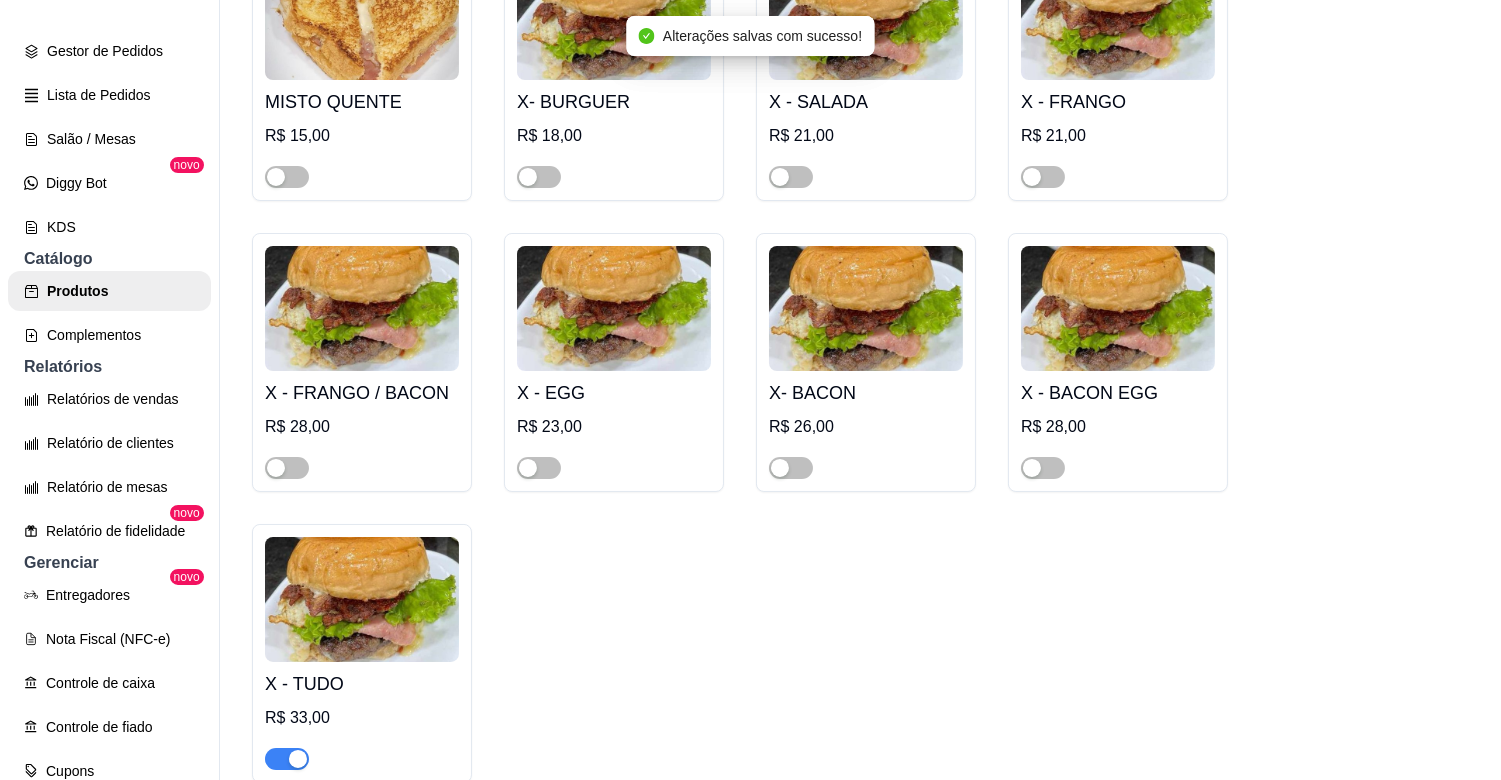 click at bounding box center (298, 759) 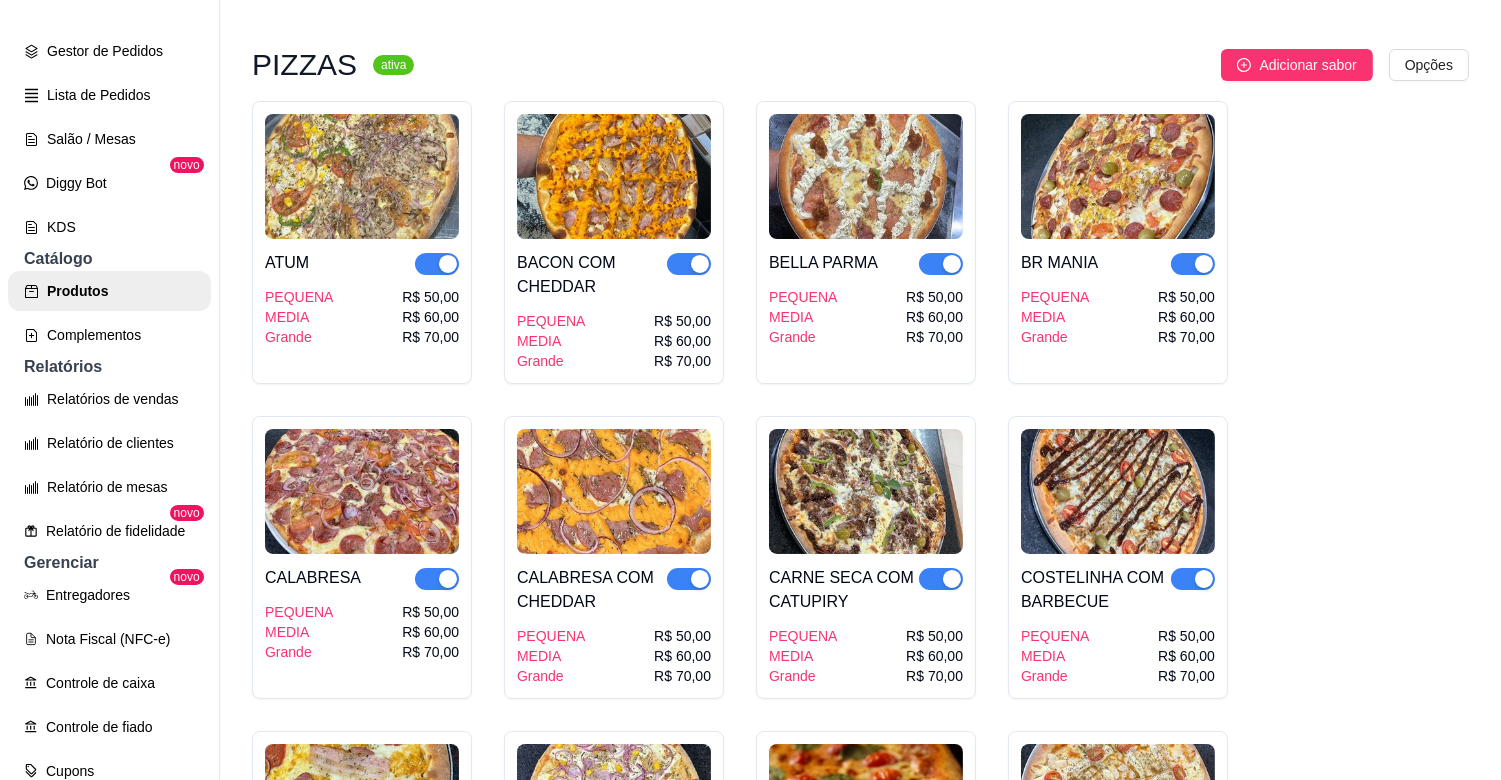 scroll, scrollTop: 3463, scrollLeft: 0, axis: vertical 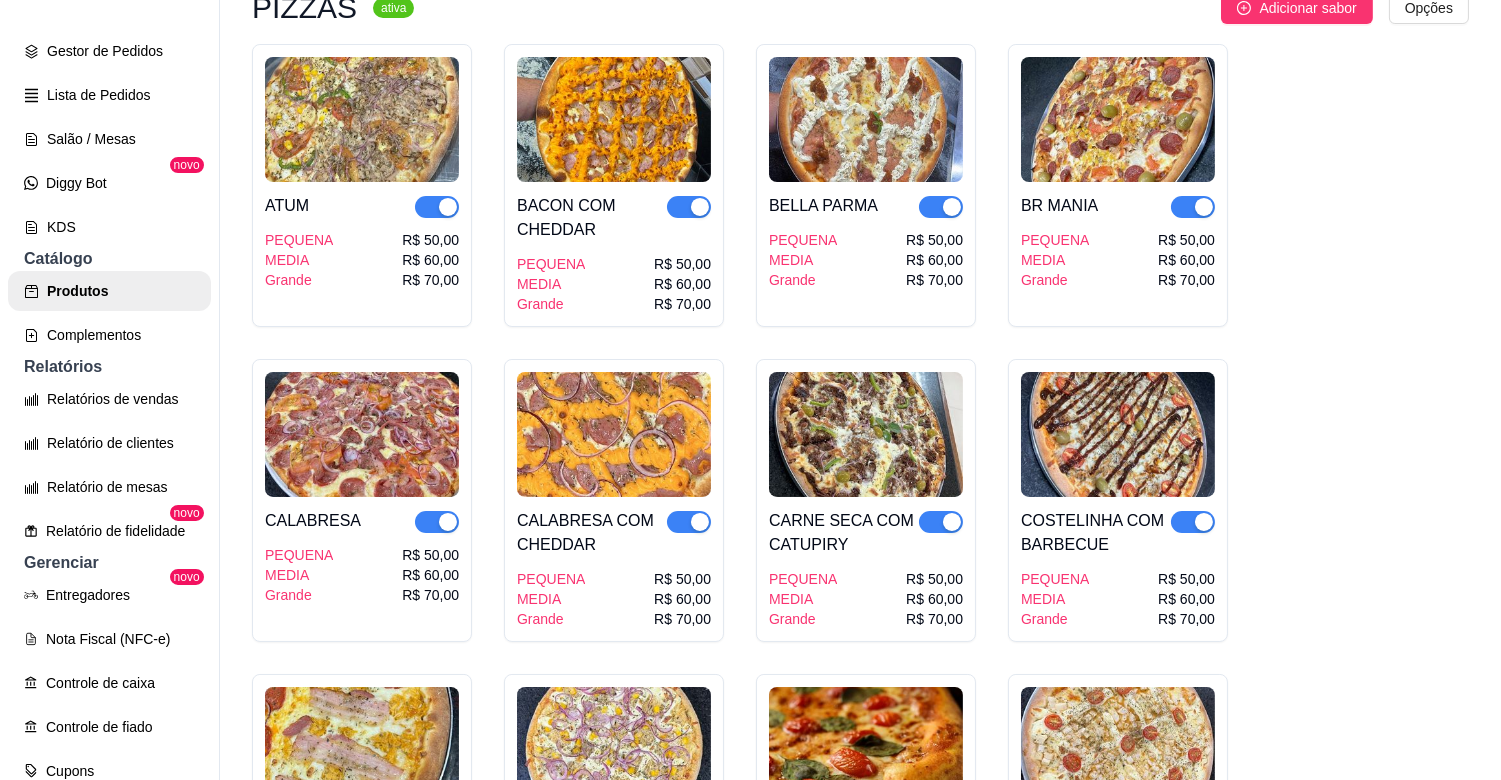 click at bounding box center [448, 207] 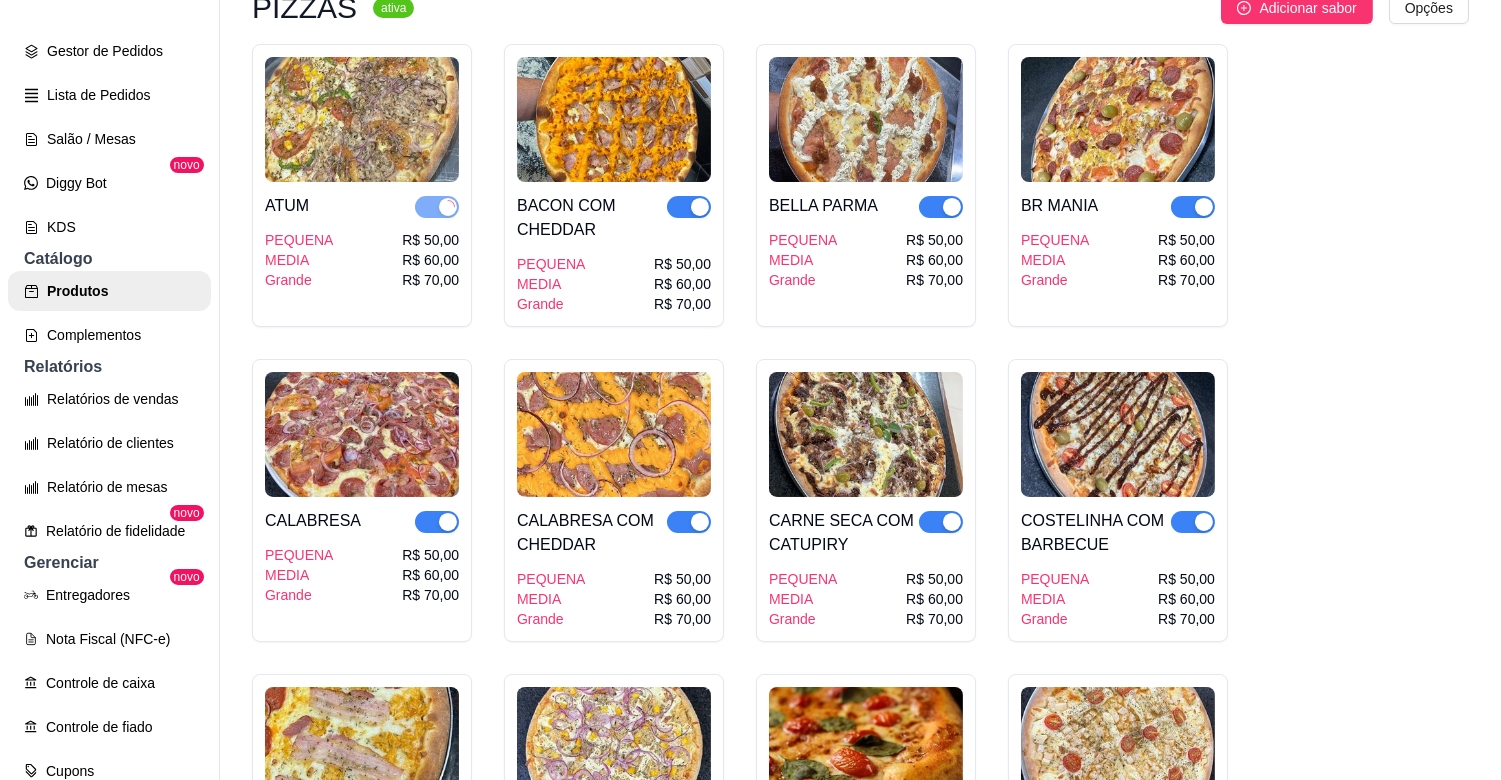 click at bounding box center (700, 207) 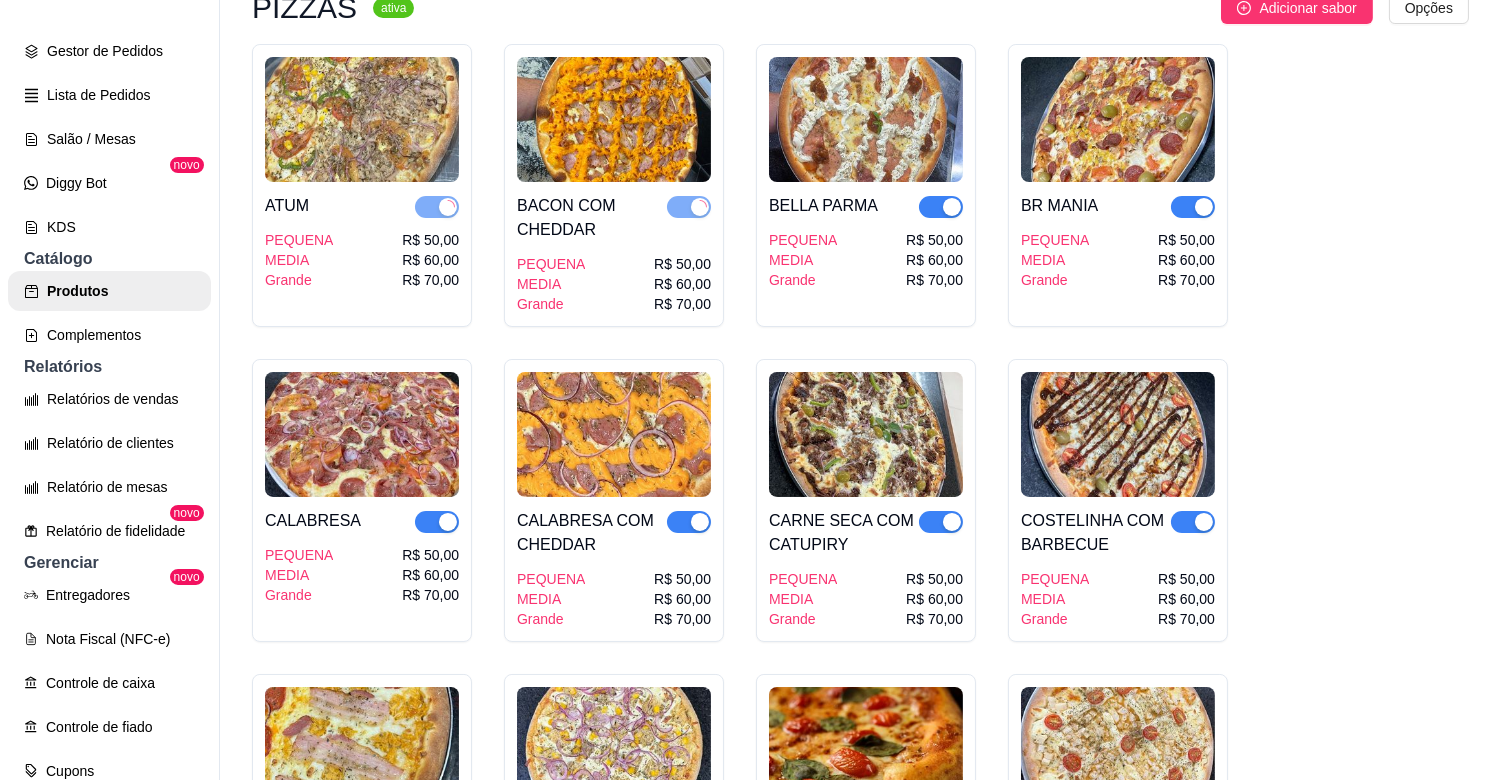 click at bounding box center (952, 207) 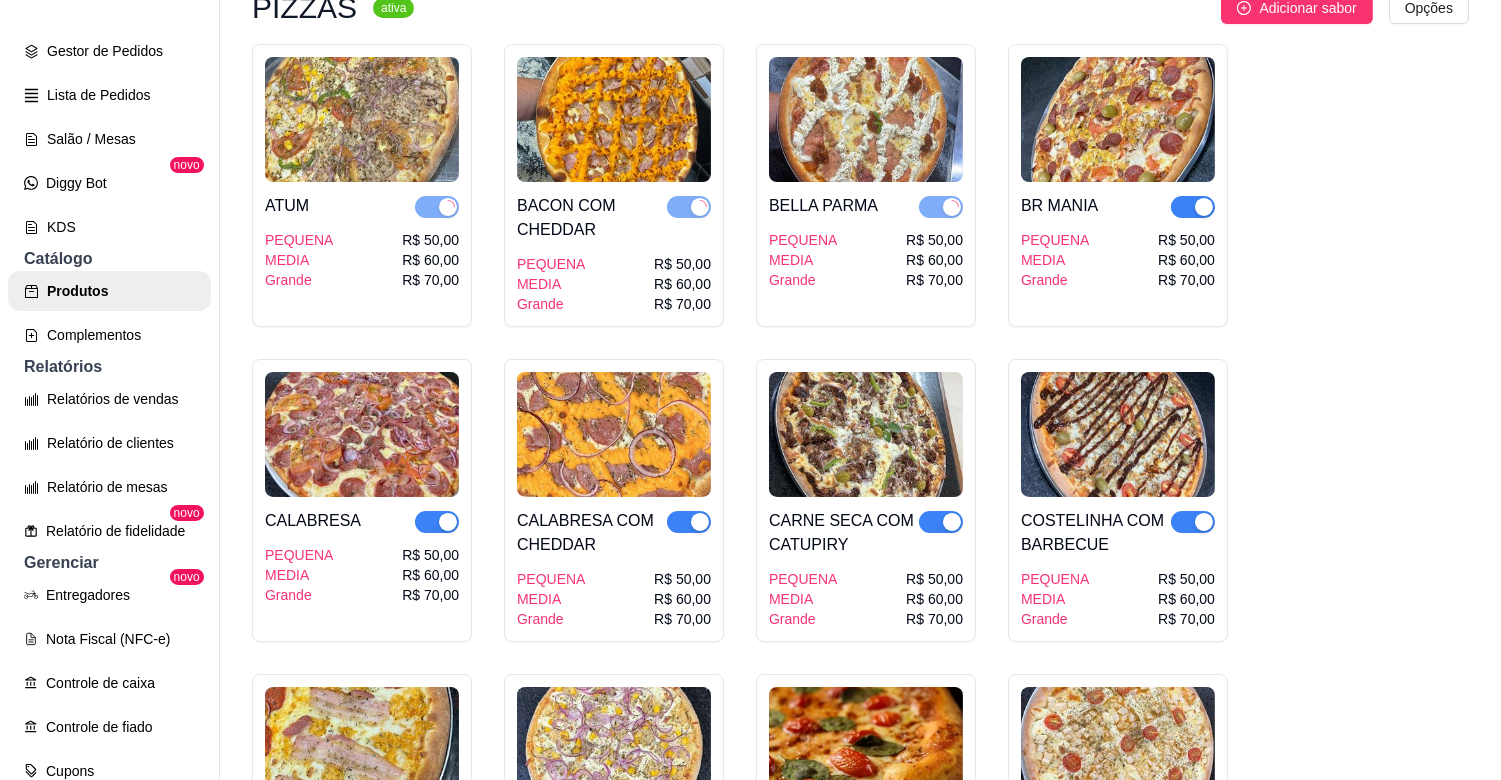 click at bounding box center (1204, 207) 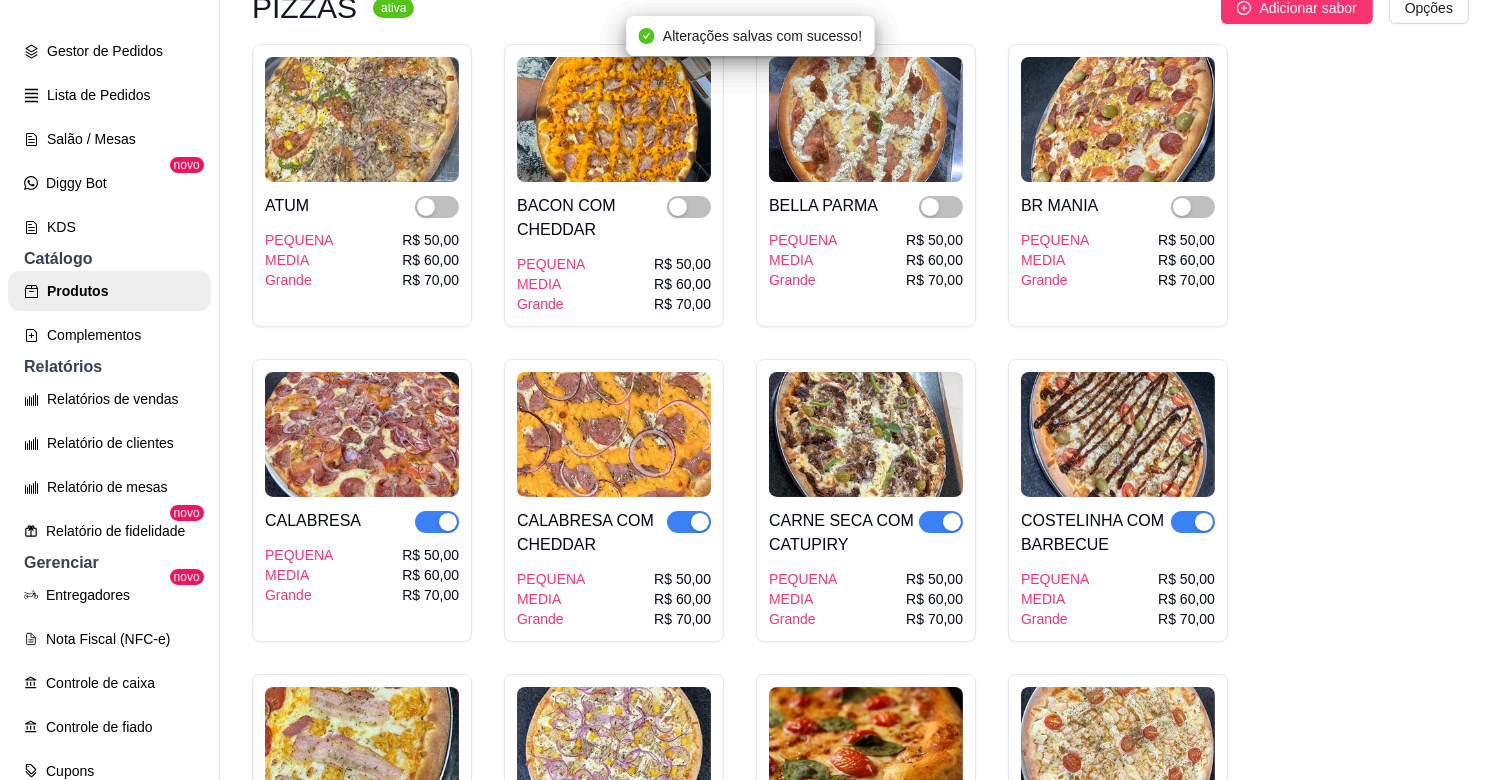 click at bounding box center (1204, 522) 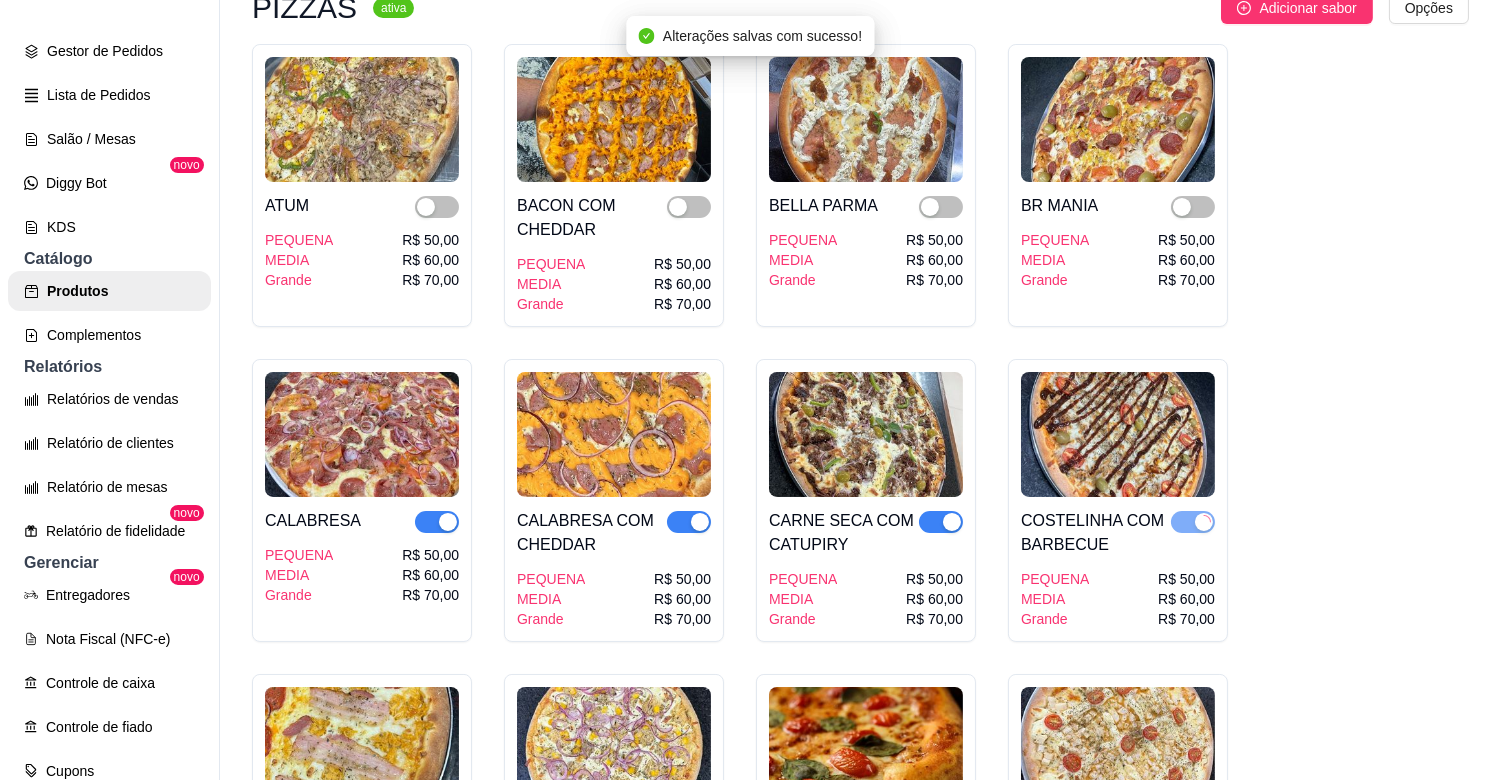 click at bounding box center (941, 522) 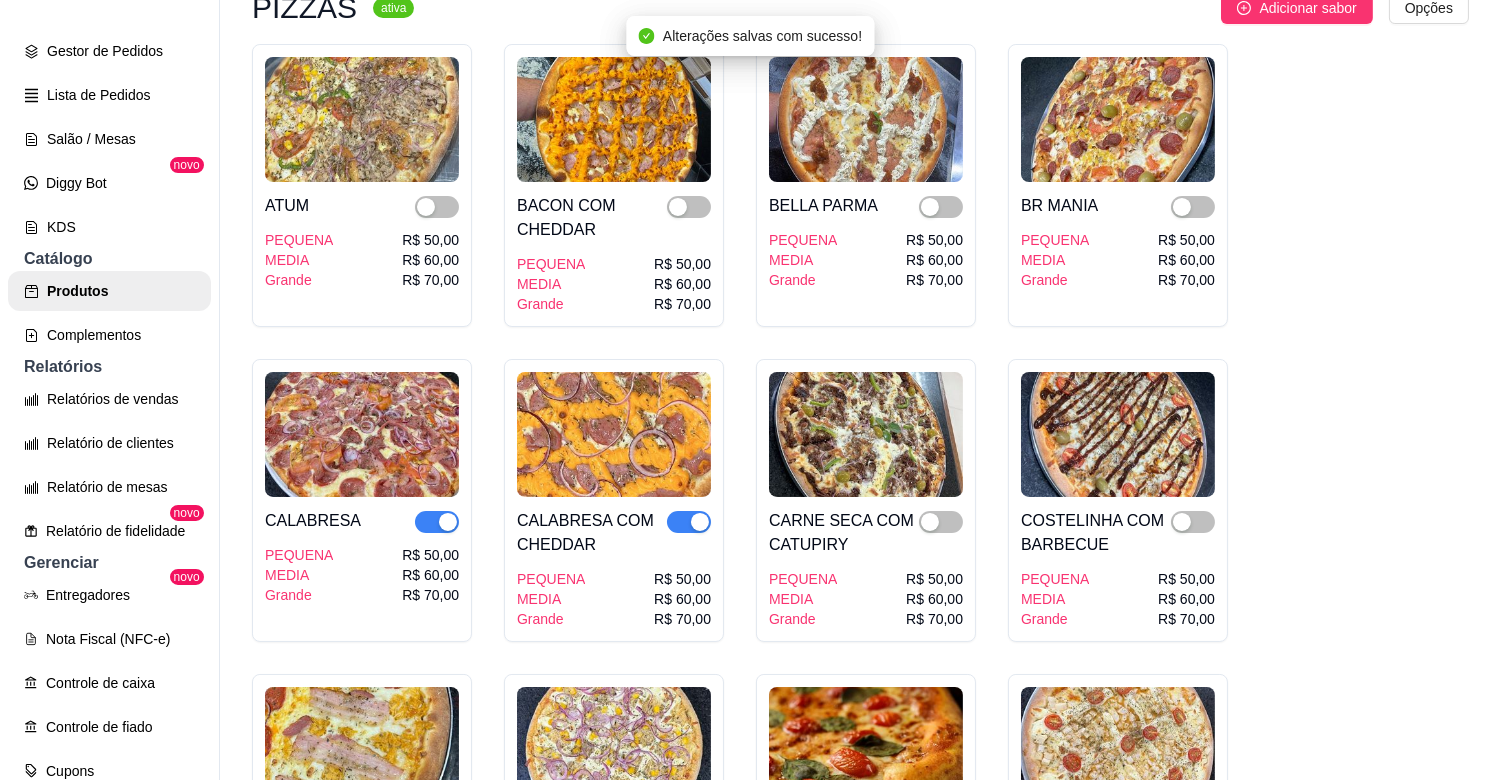 click at bounding box center (700, 522) 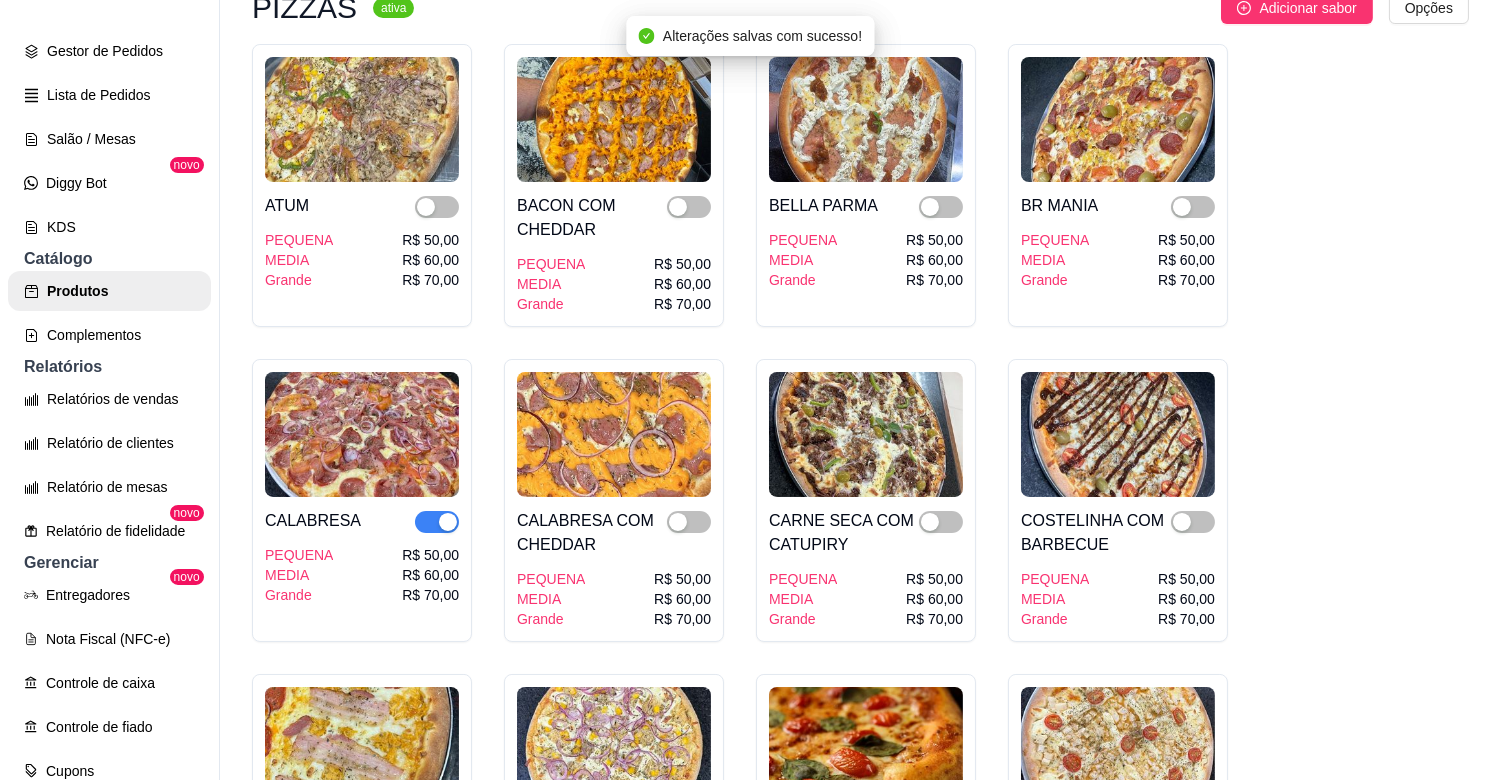 click at bounding box center [448, 522] 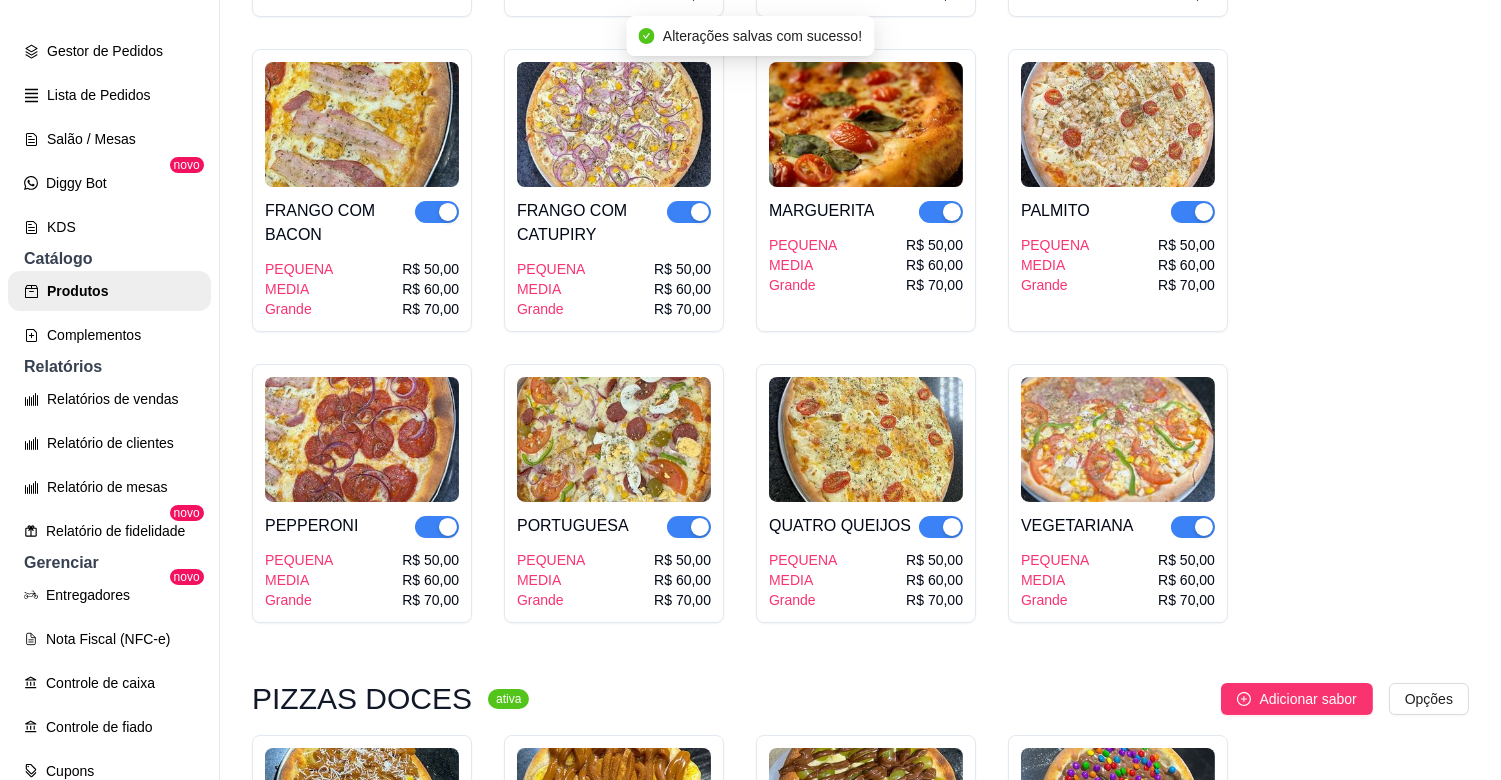 scroll, scrollTop: 4116, scrollLeft: 0, axis: vertical 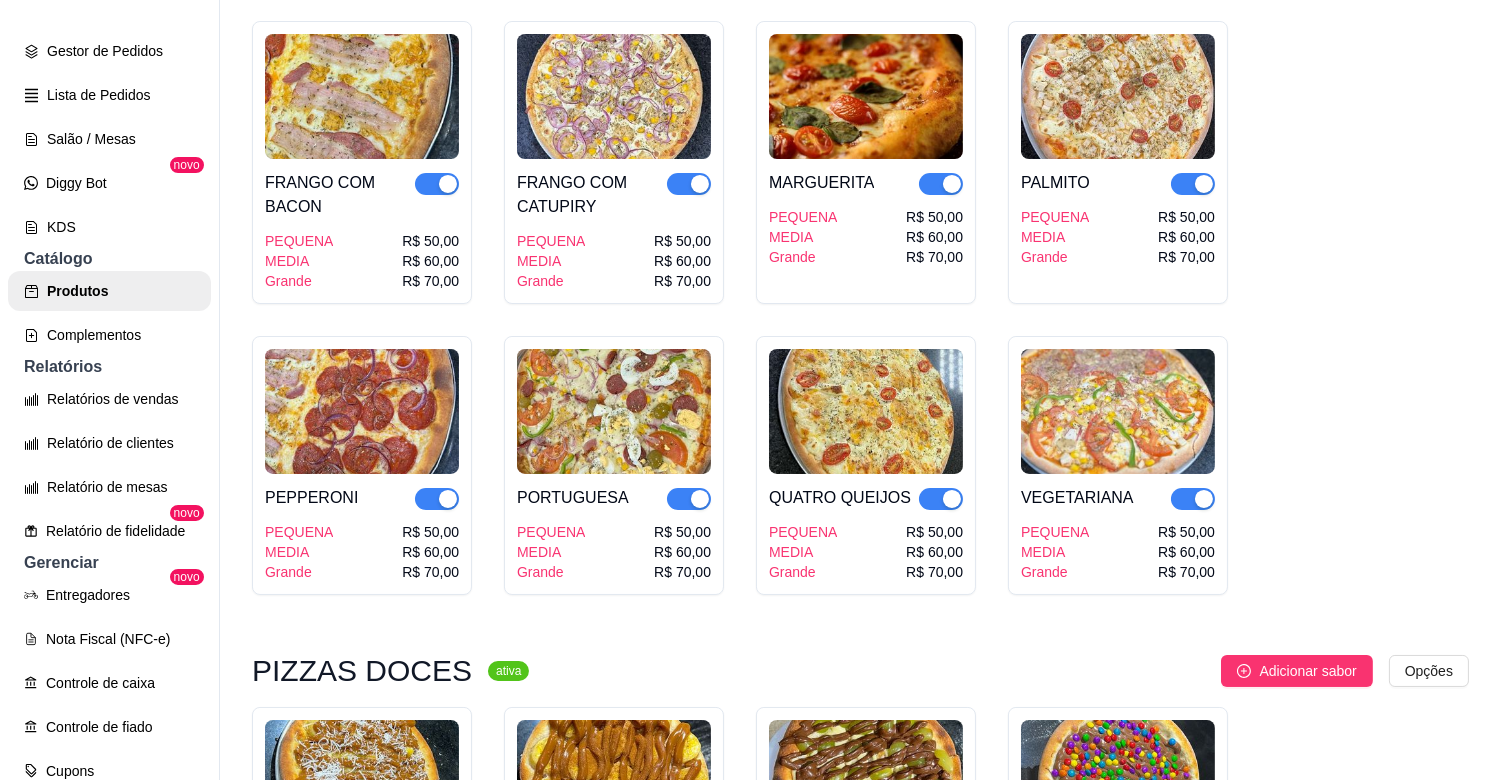 click at bounding box center (1204, 184) 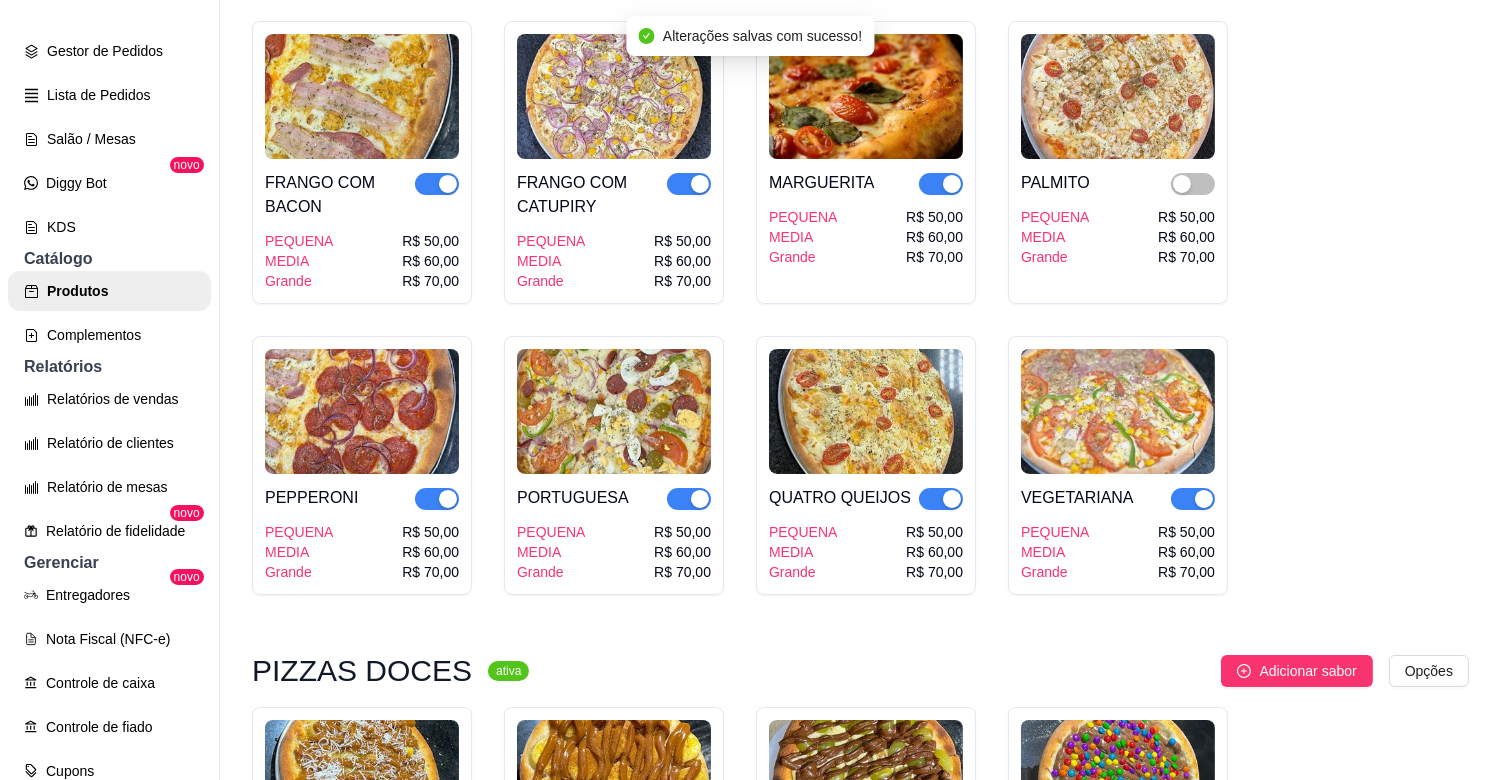 click at bounding box center (952, 184) 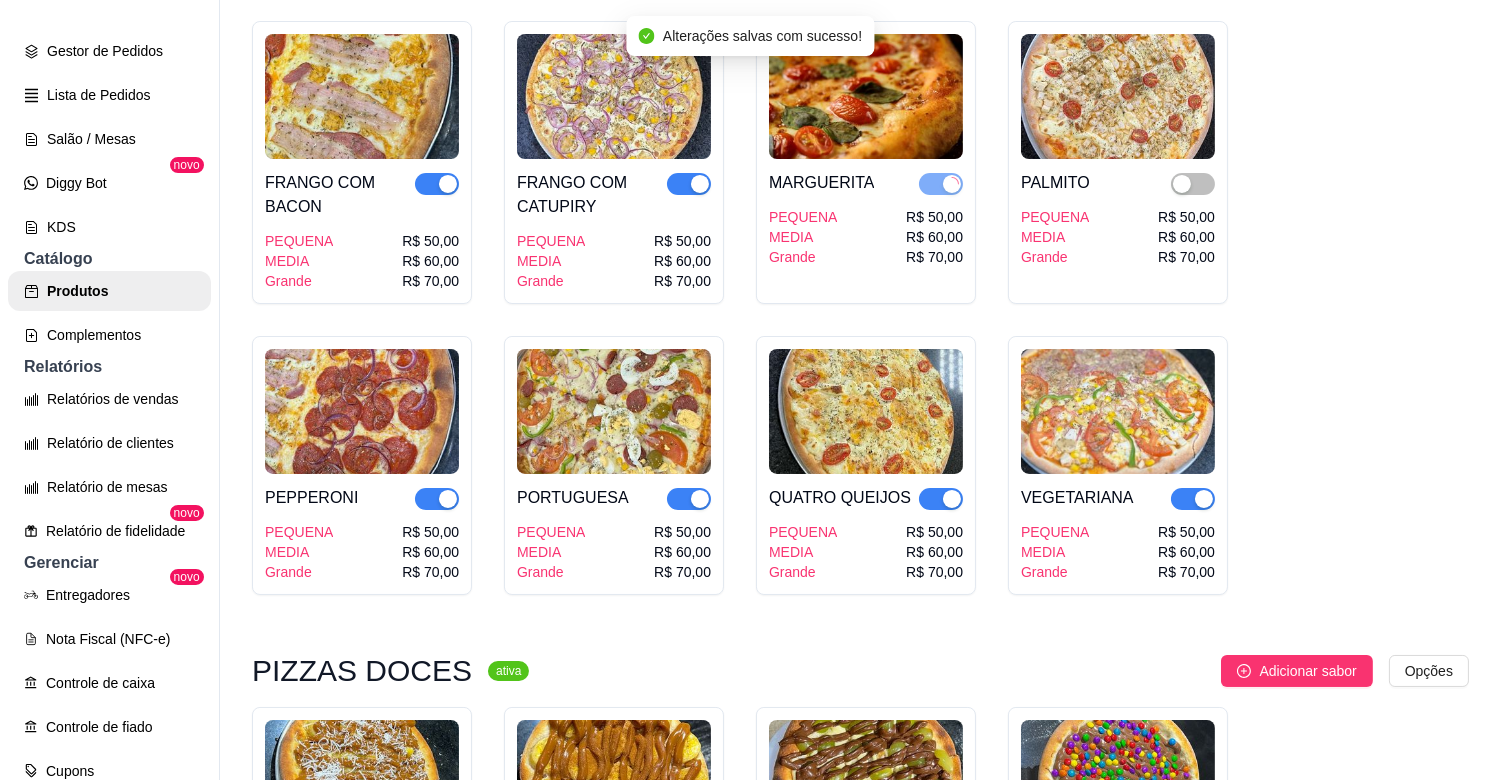 click at bounding box center (700, 184) 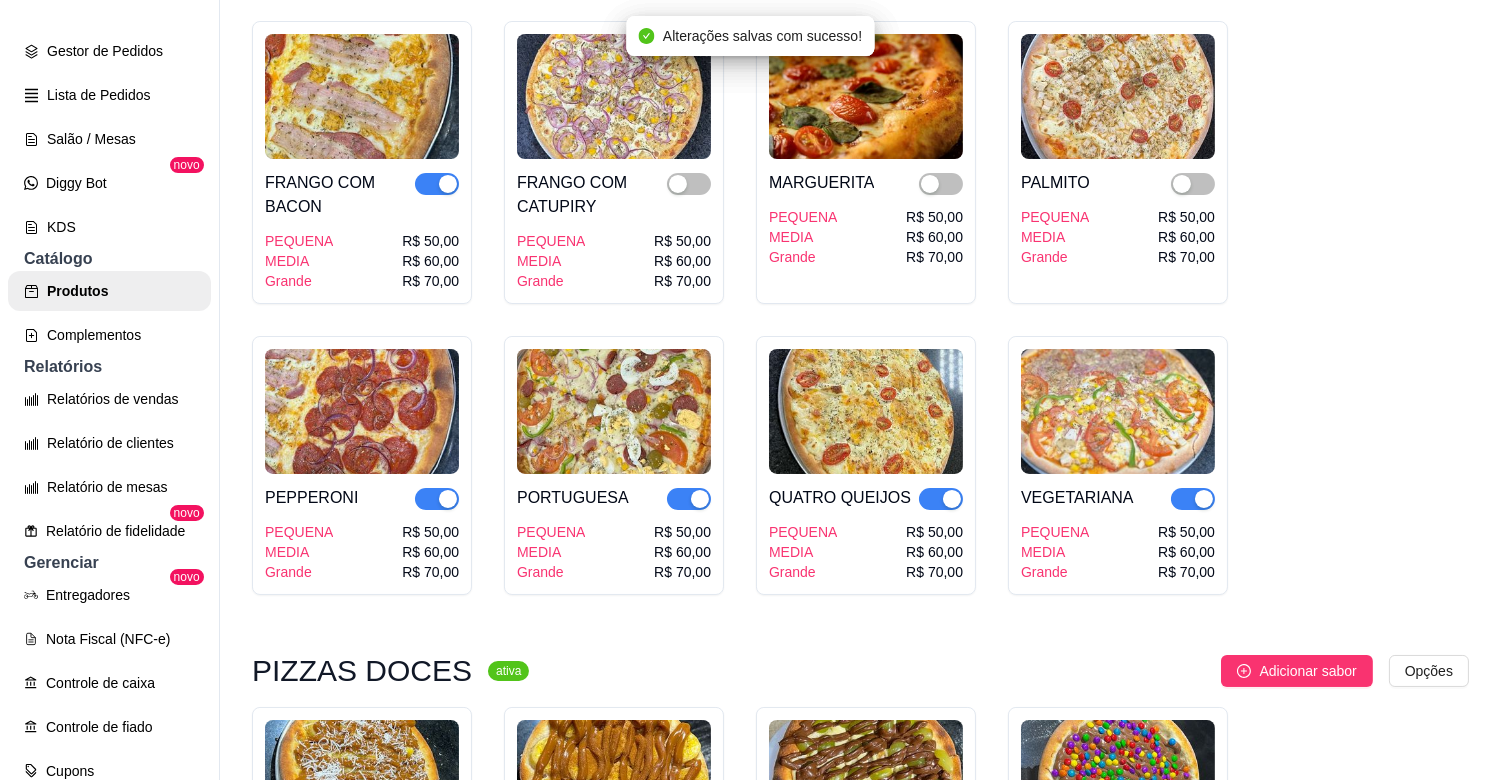 click at bounding box center [448, 184] 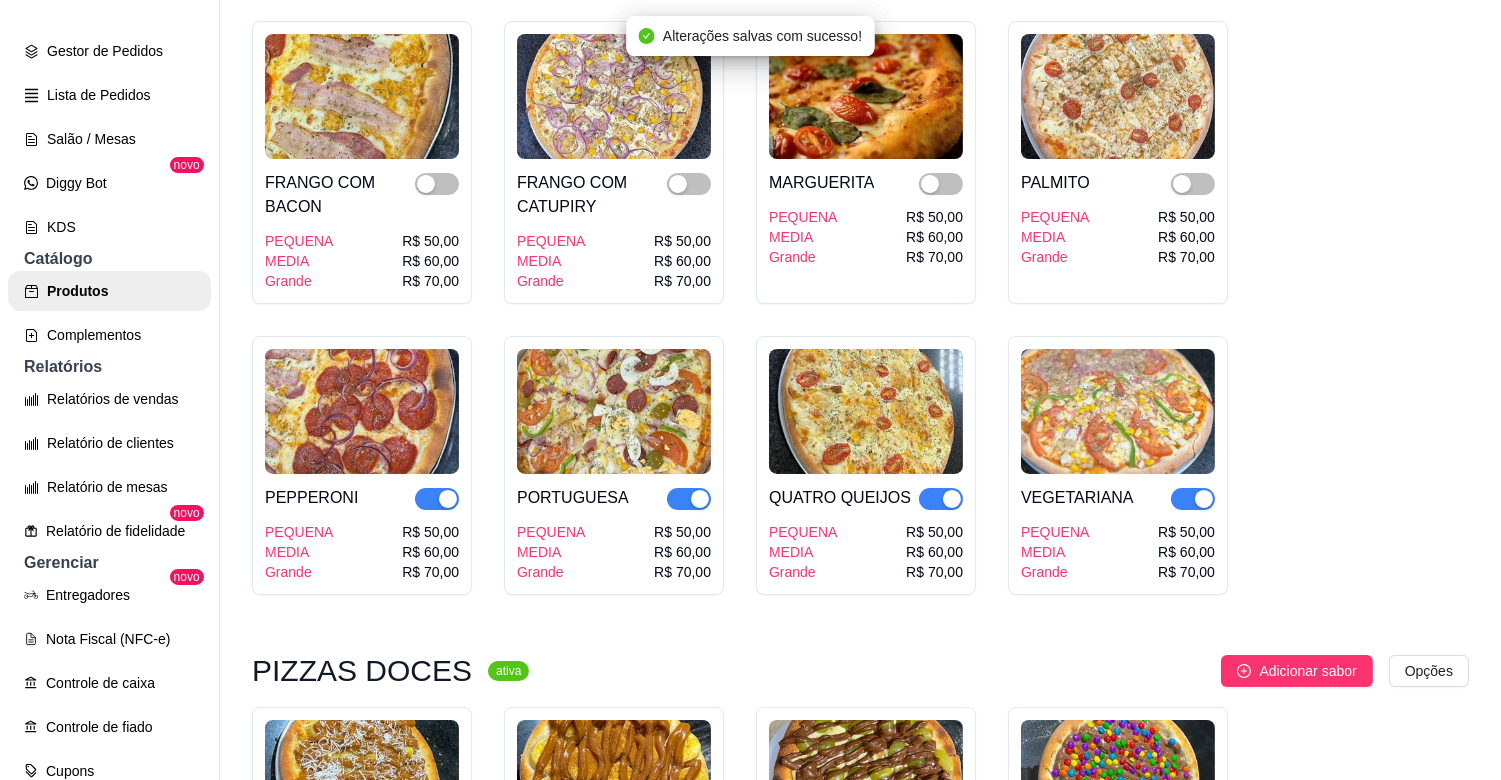 click at bounding box center [448, 499] 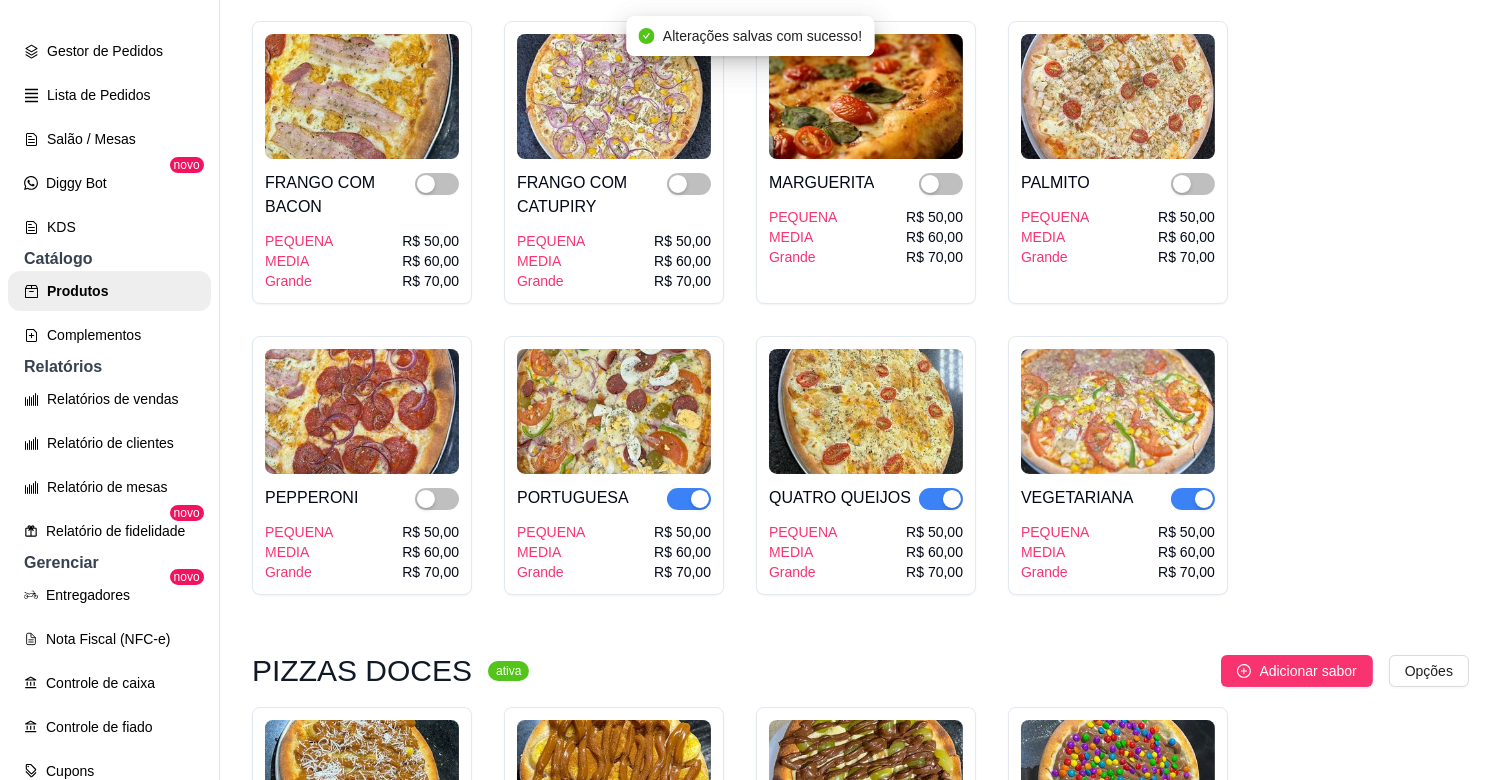 click at bounding box center (700, 499) 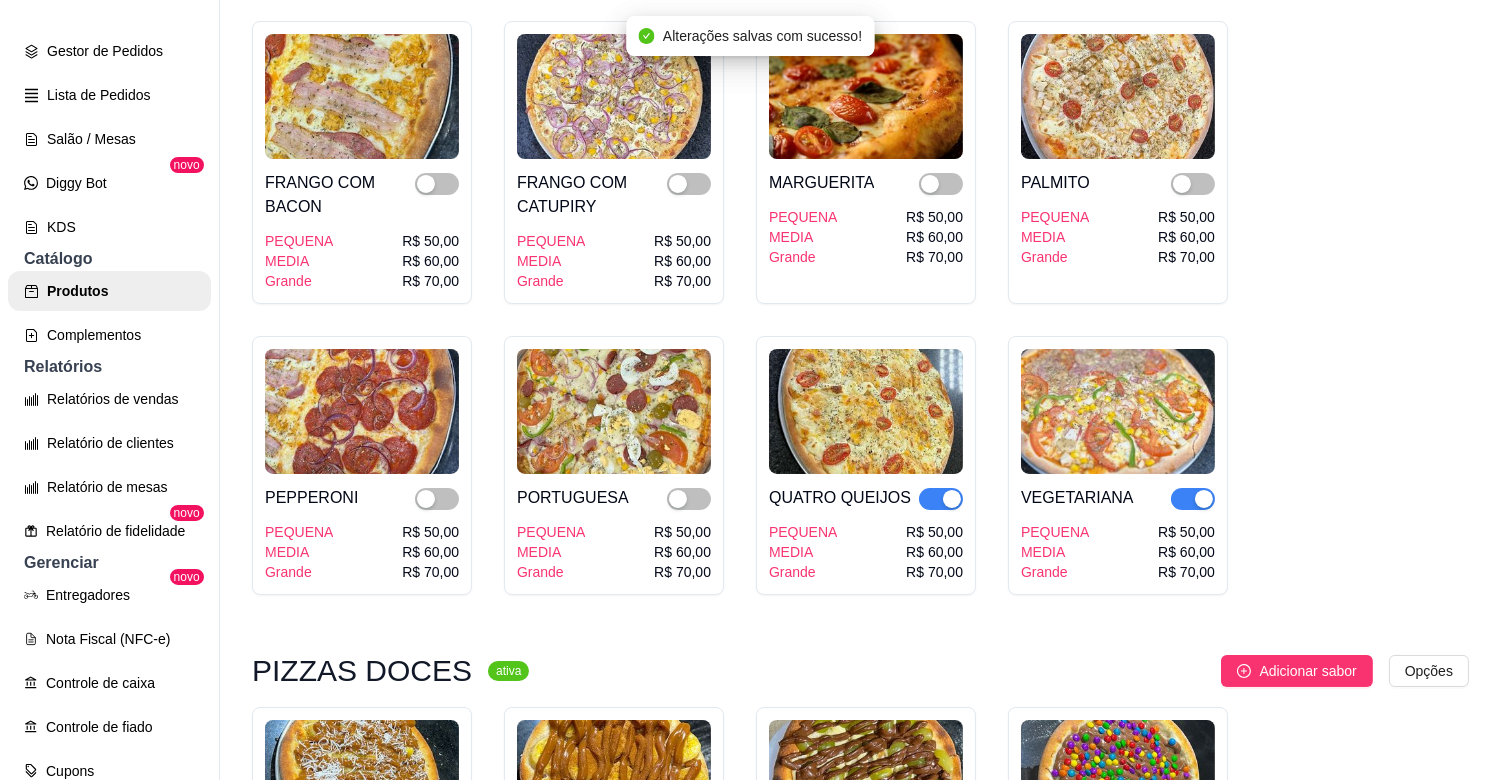 click at bounding box center [952, 499] 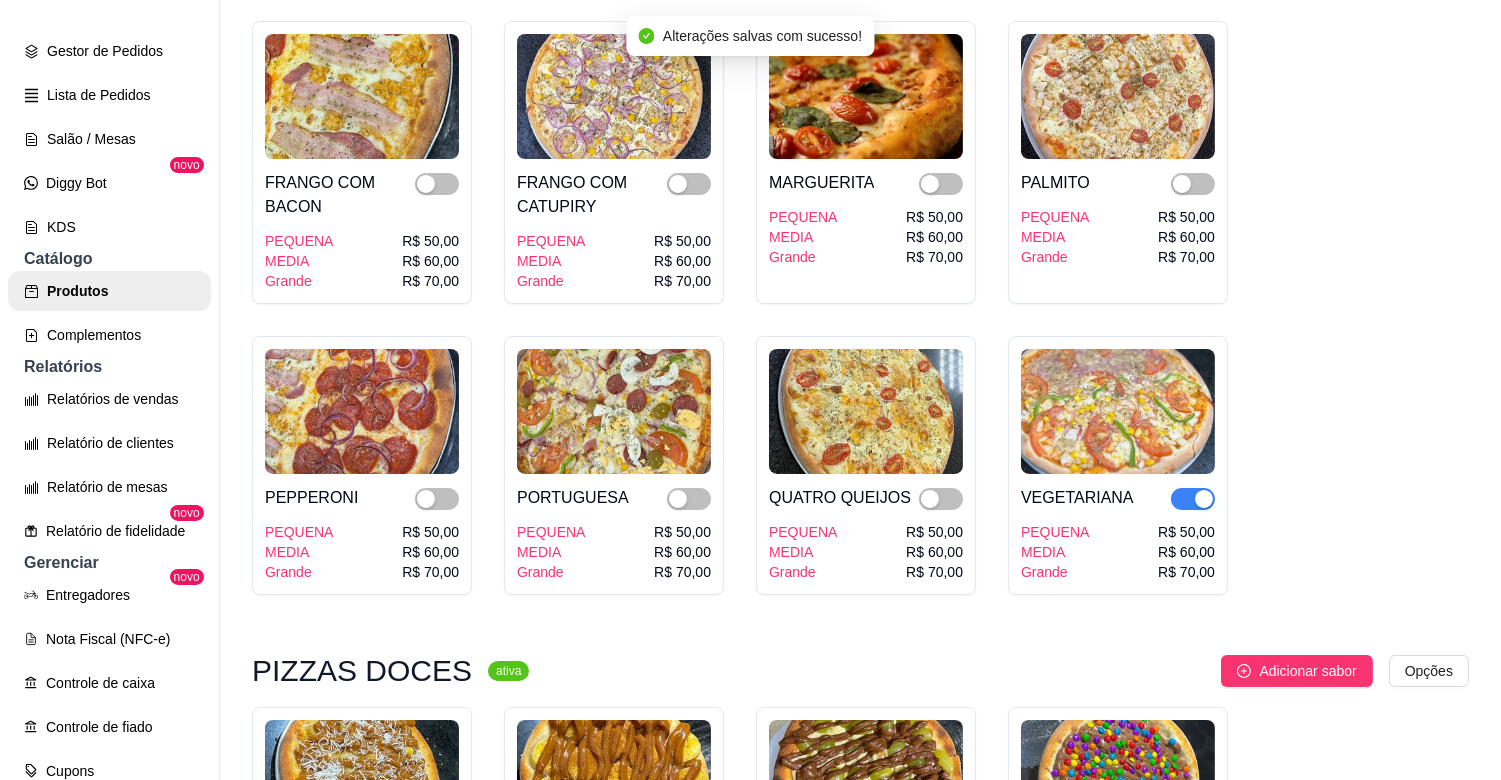 click at bounding box center [1204, 499] 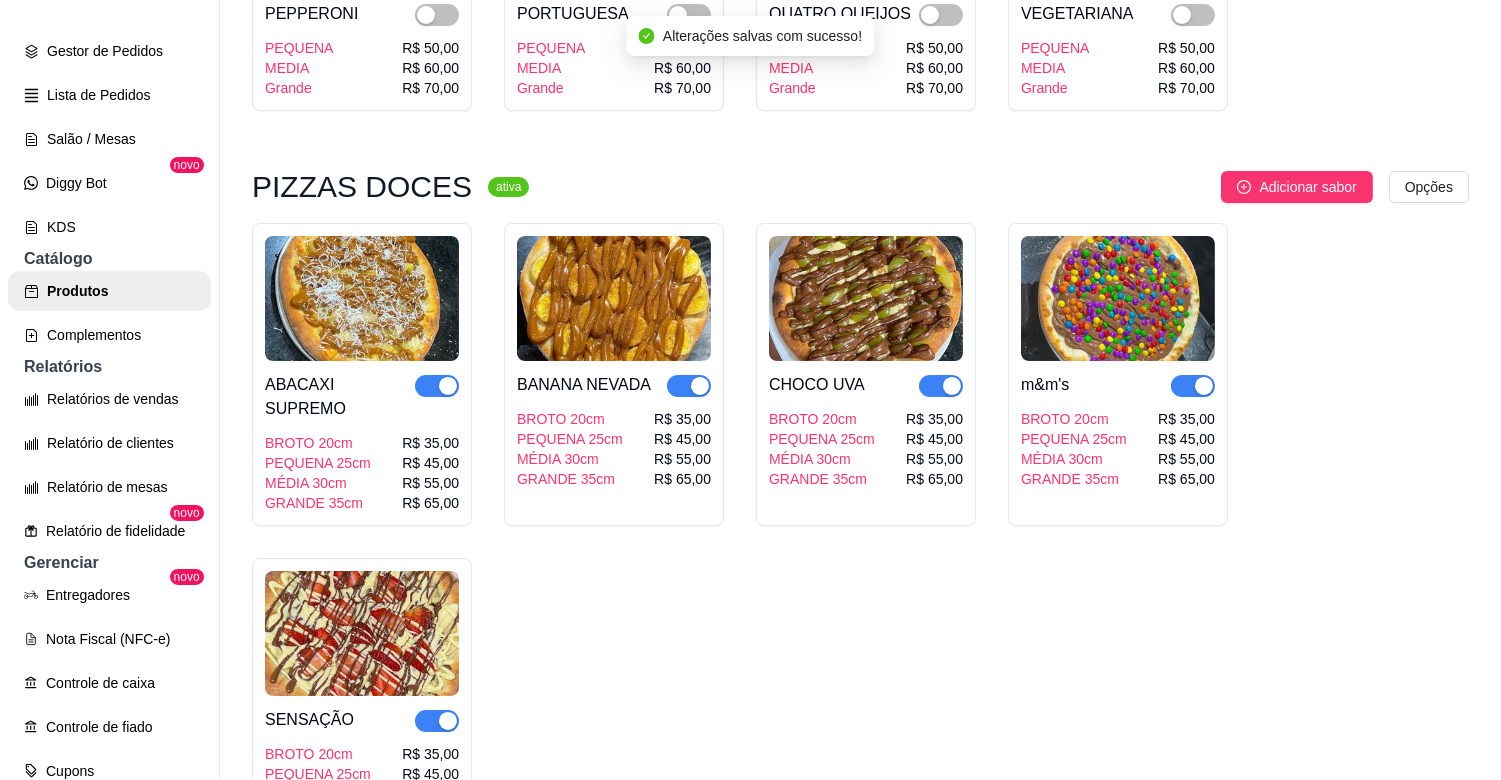 scroll, scrollTop: 4770, scrollLeft: 0, axis: vertical 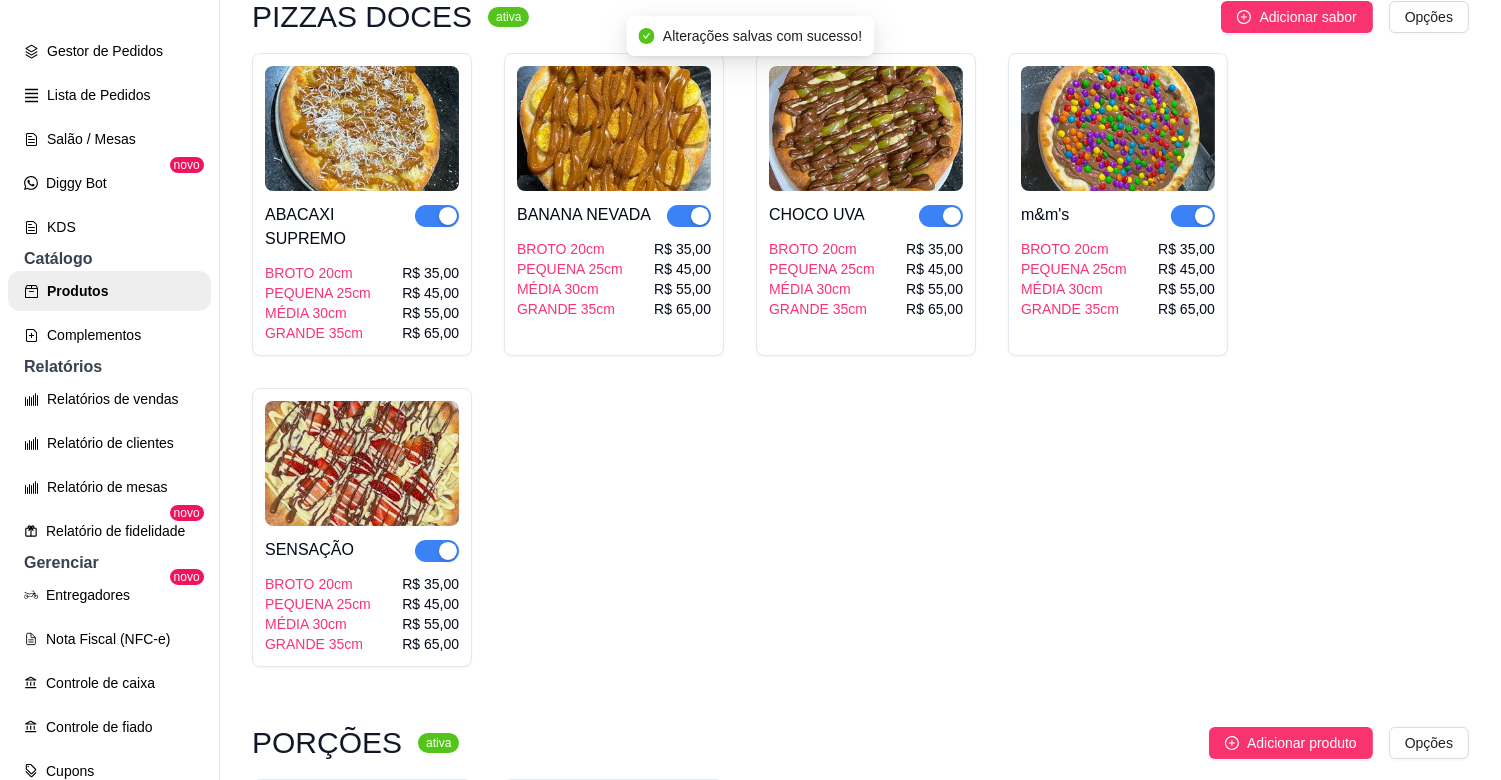 click at bounding box center [1204, 216] 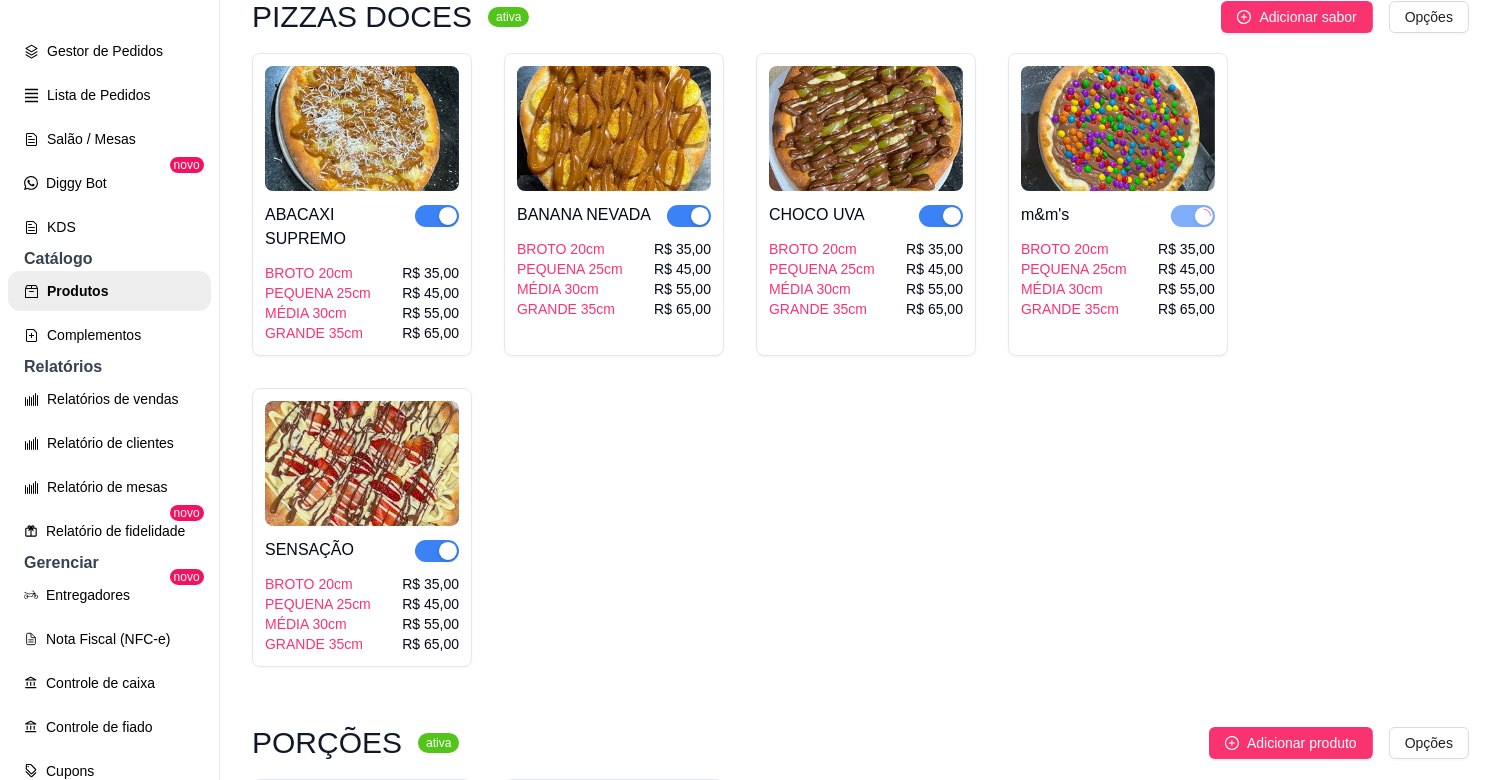 click at bounding box center (952, 216) 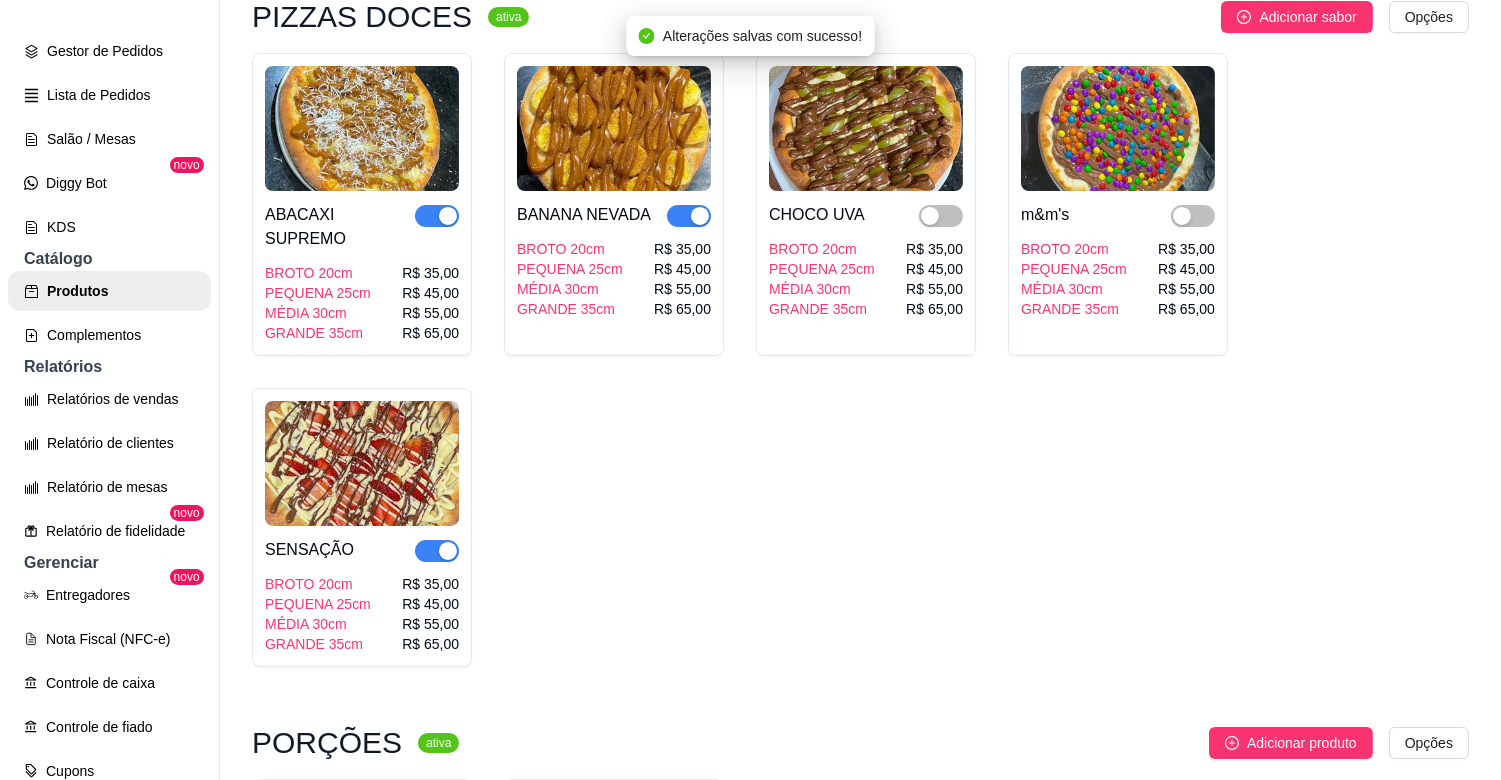 click at bounding box center [700, 216] 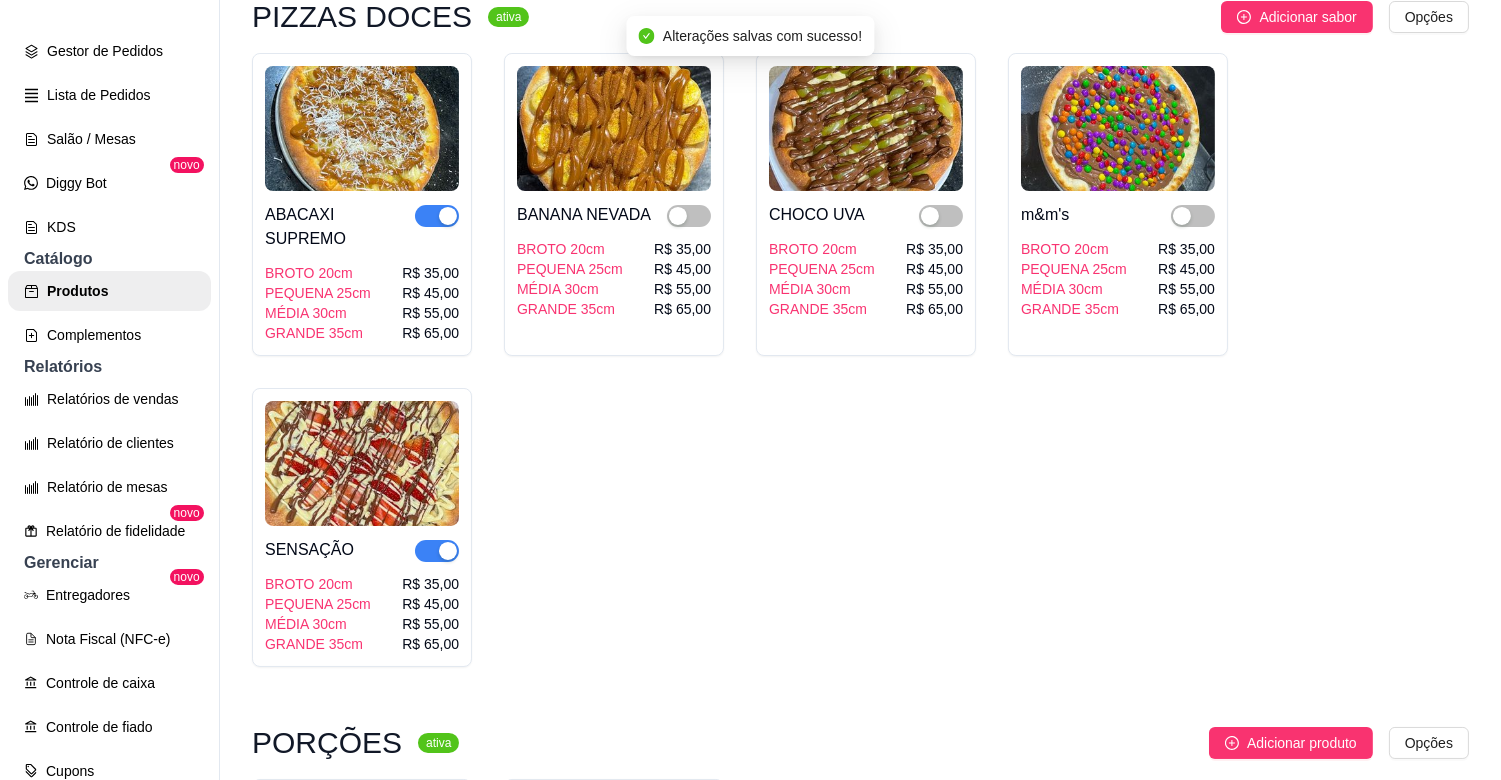 click at bounding box center [448, 216] 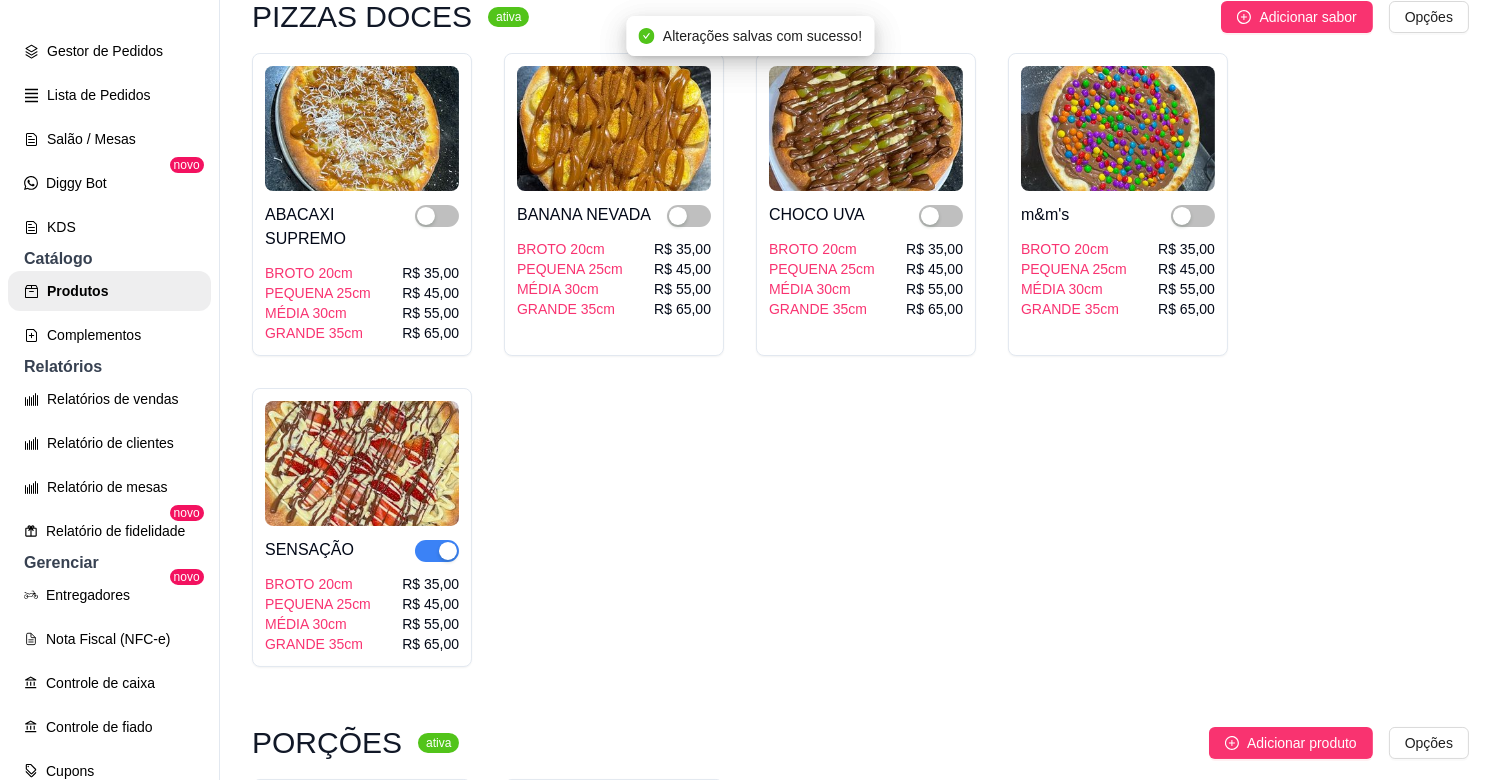 click at bounding box center (448, 551) 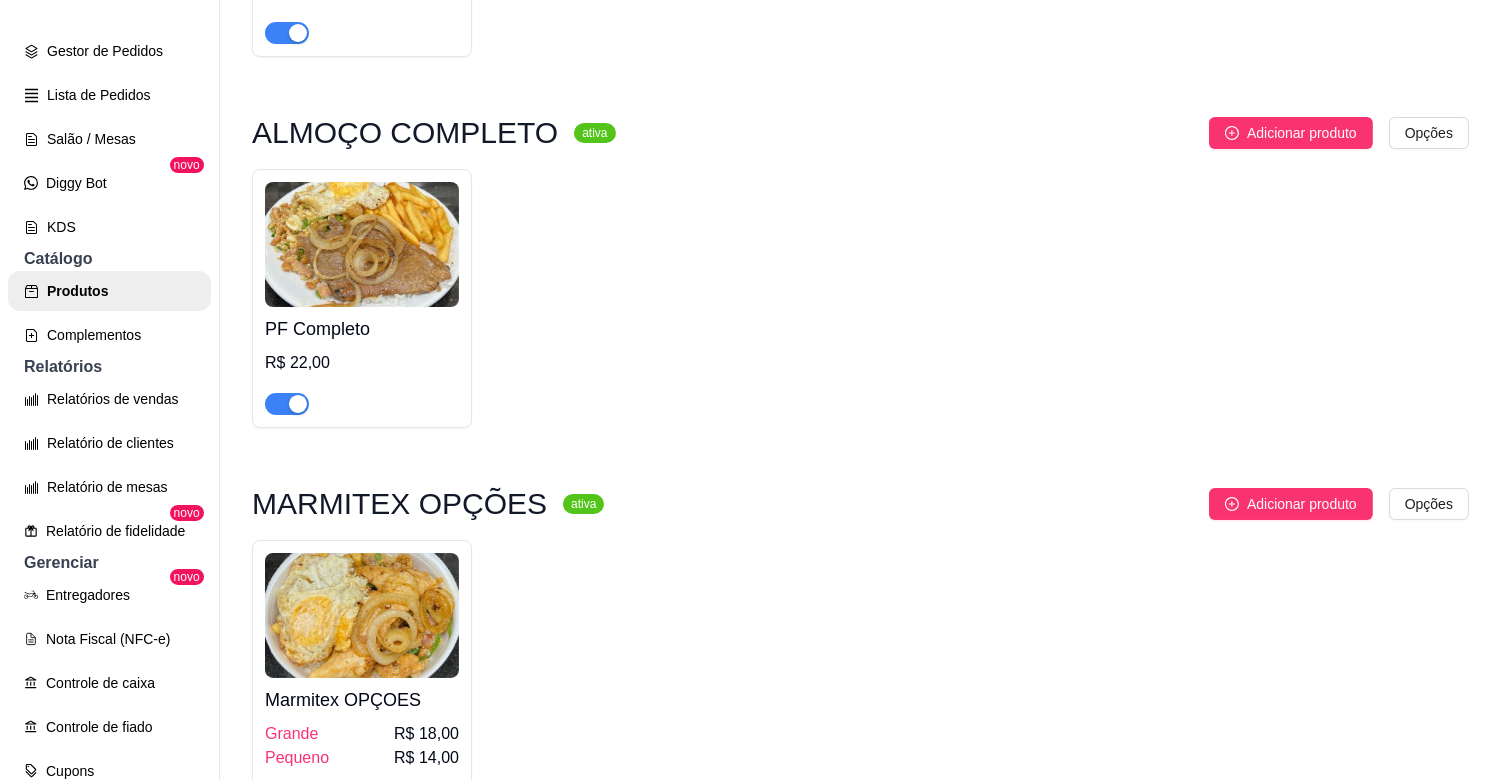 scroll, scrollTop: 397, scrollLeft: 0, axis: vertical 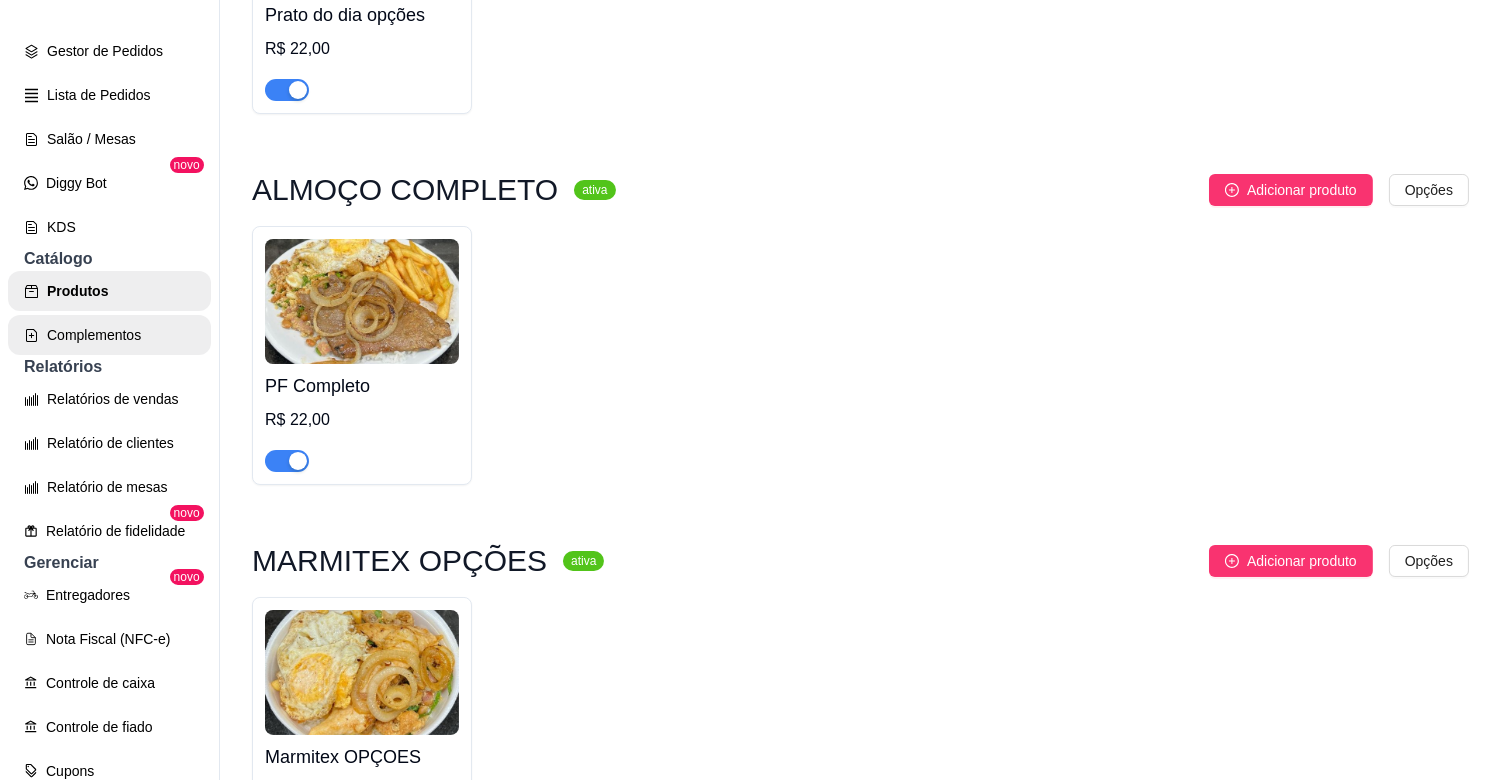 click on "Complementos" at bounding box center [109, 335] 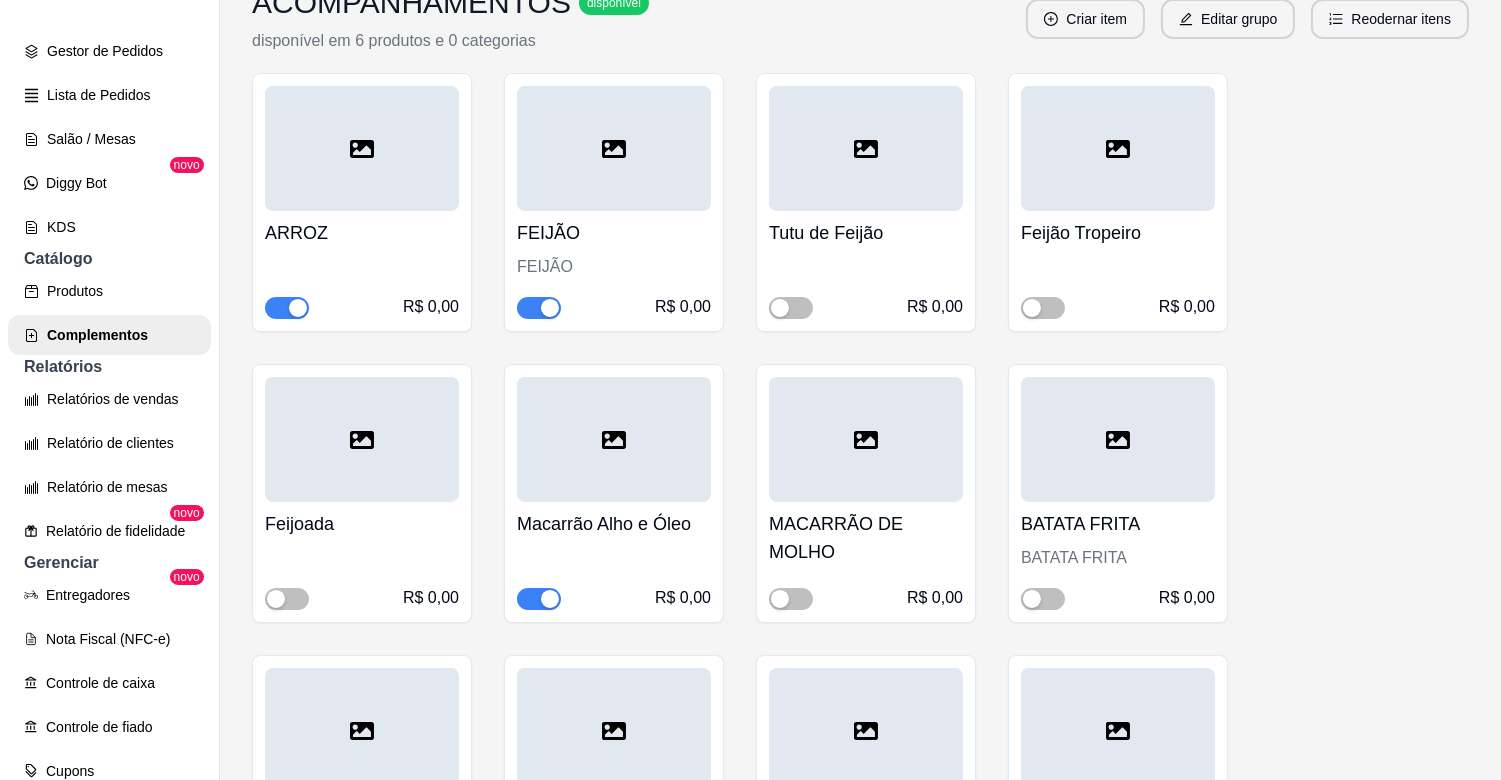 scroll, scrollTop: 352, scrollLeft: 0, axis: vertical 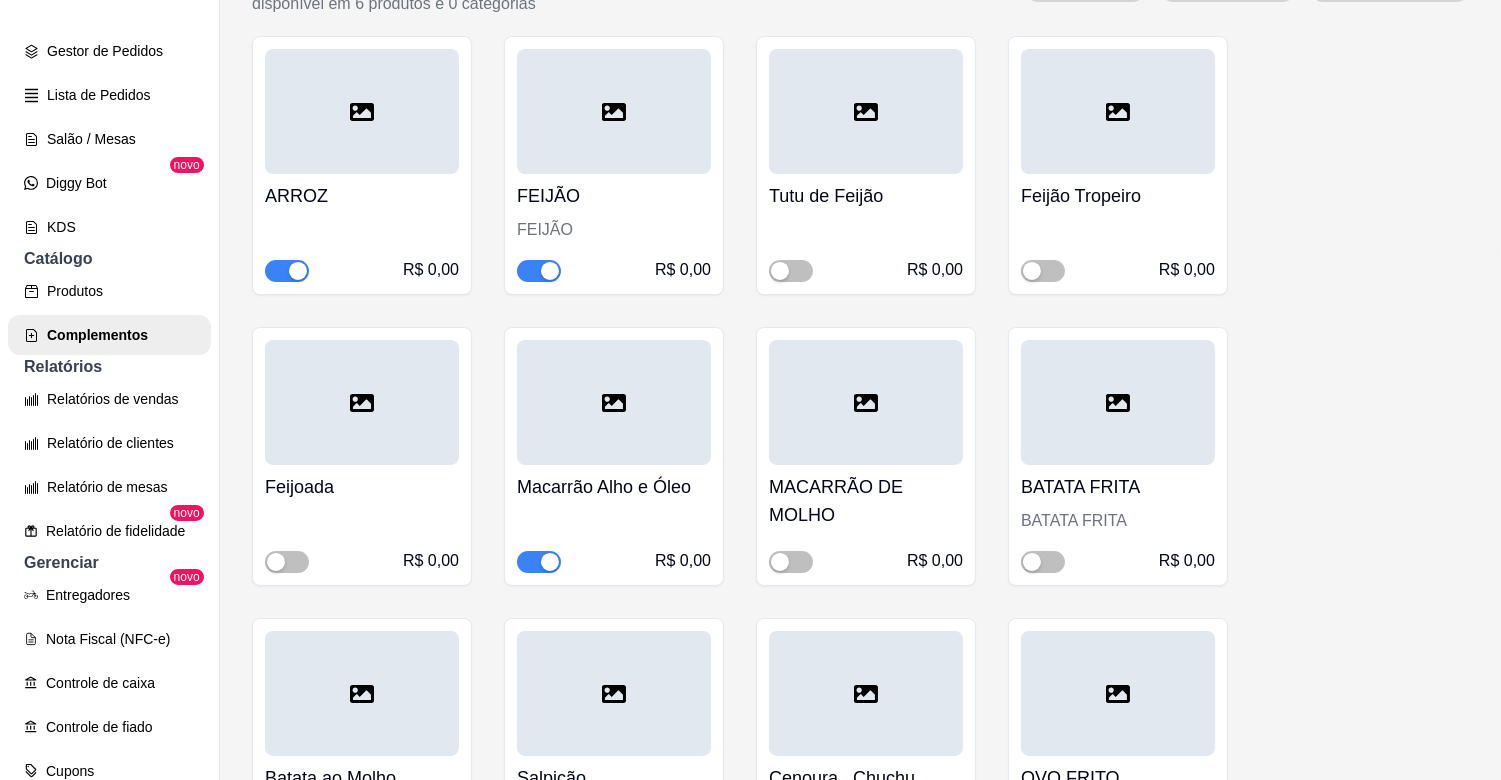click at bounding box center [550, 562] 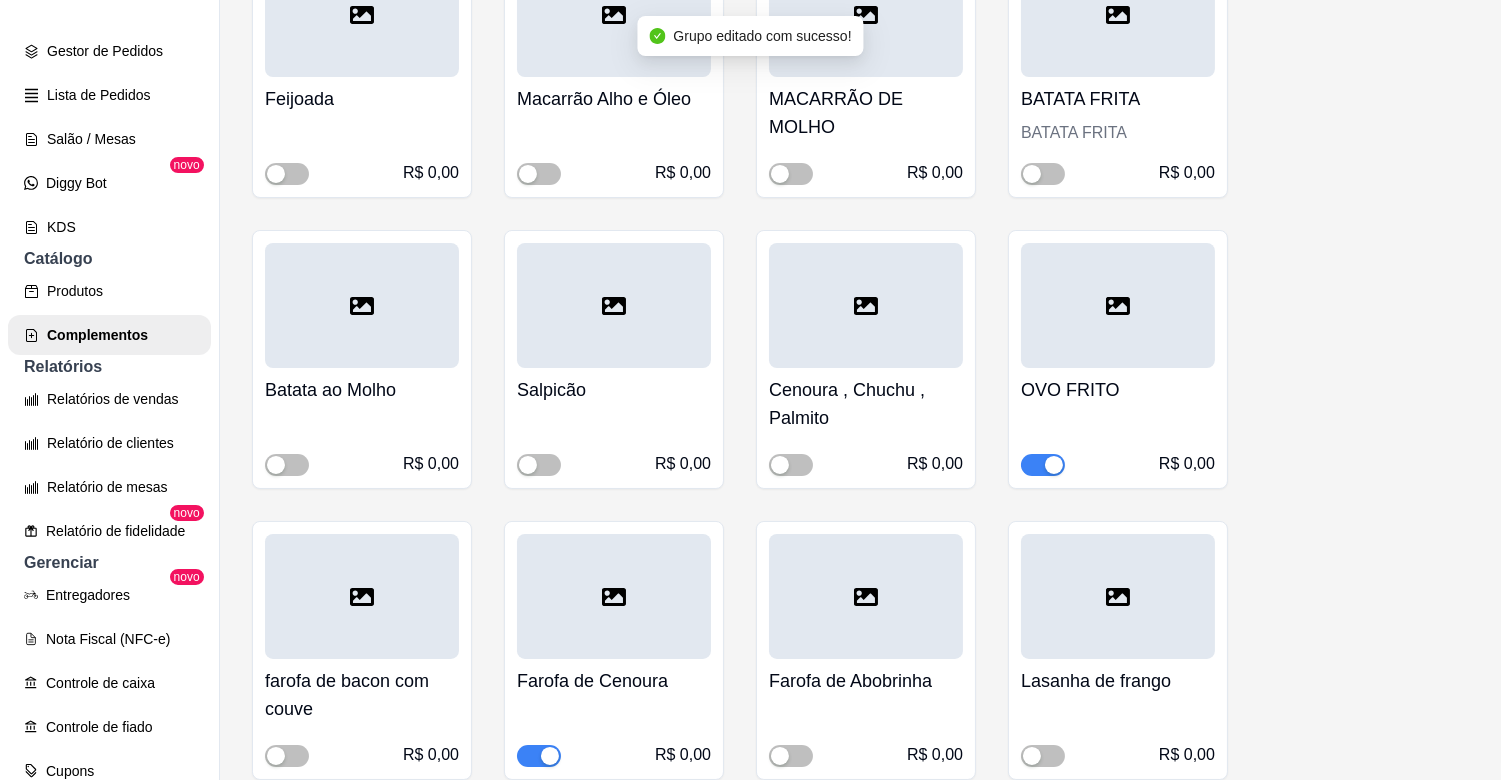 scroll, scrollTop: 787, scrollLeft: 0, axis: vertical 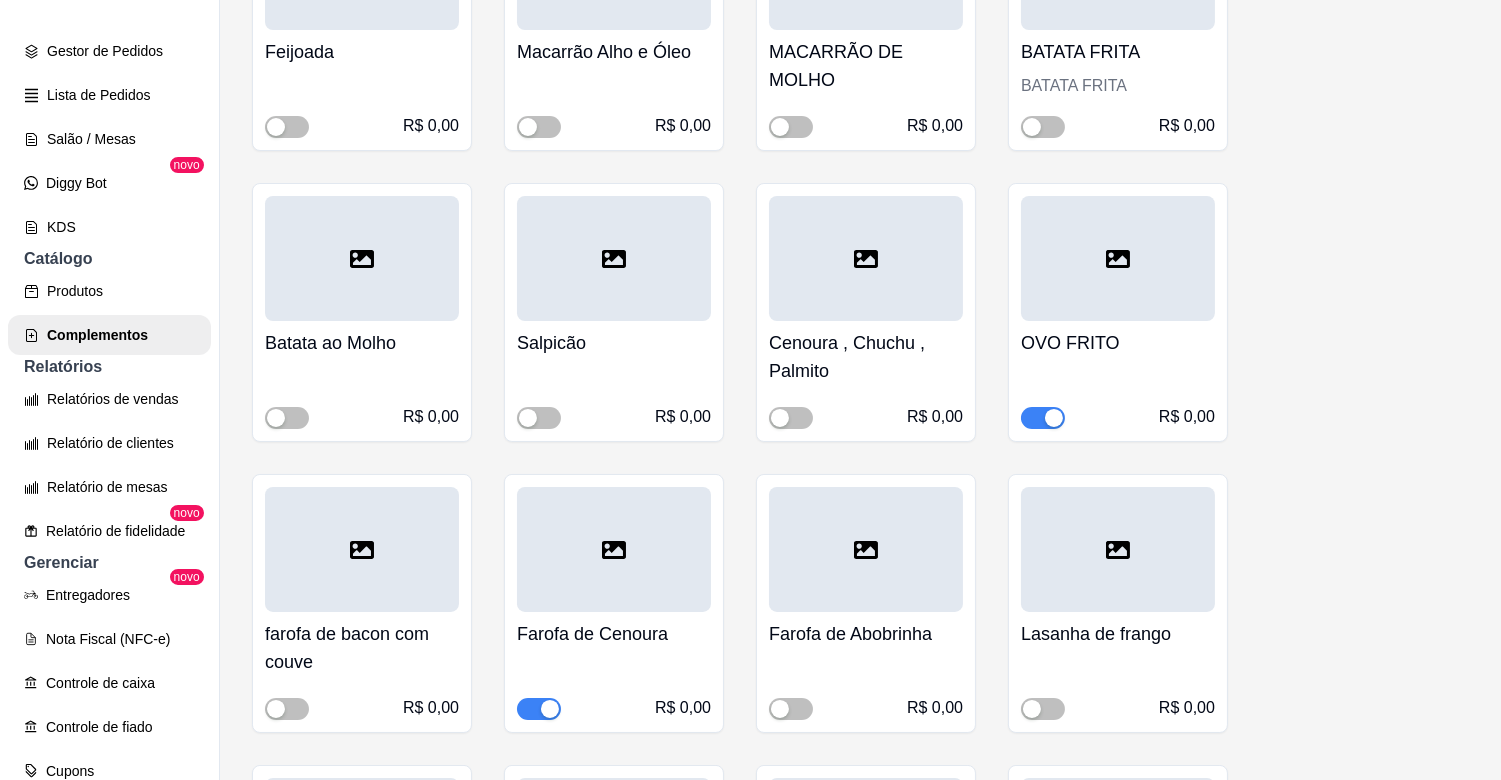 drag, startPoint x: 551, startPoint y: 712, endPoint x: 558, endPoint y: 700, distance: 13.892444 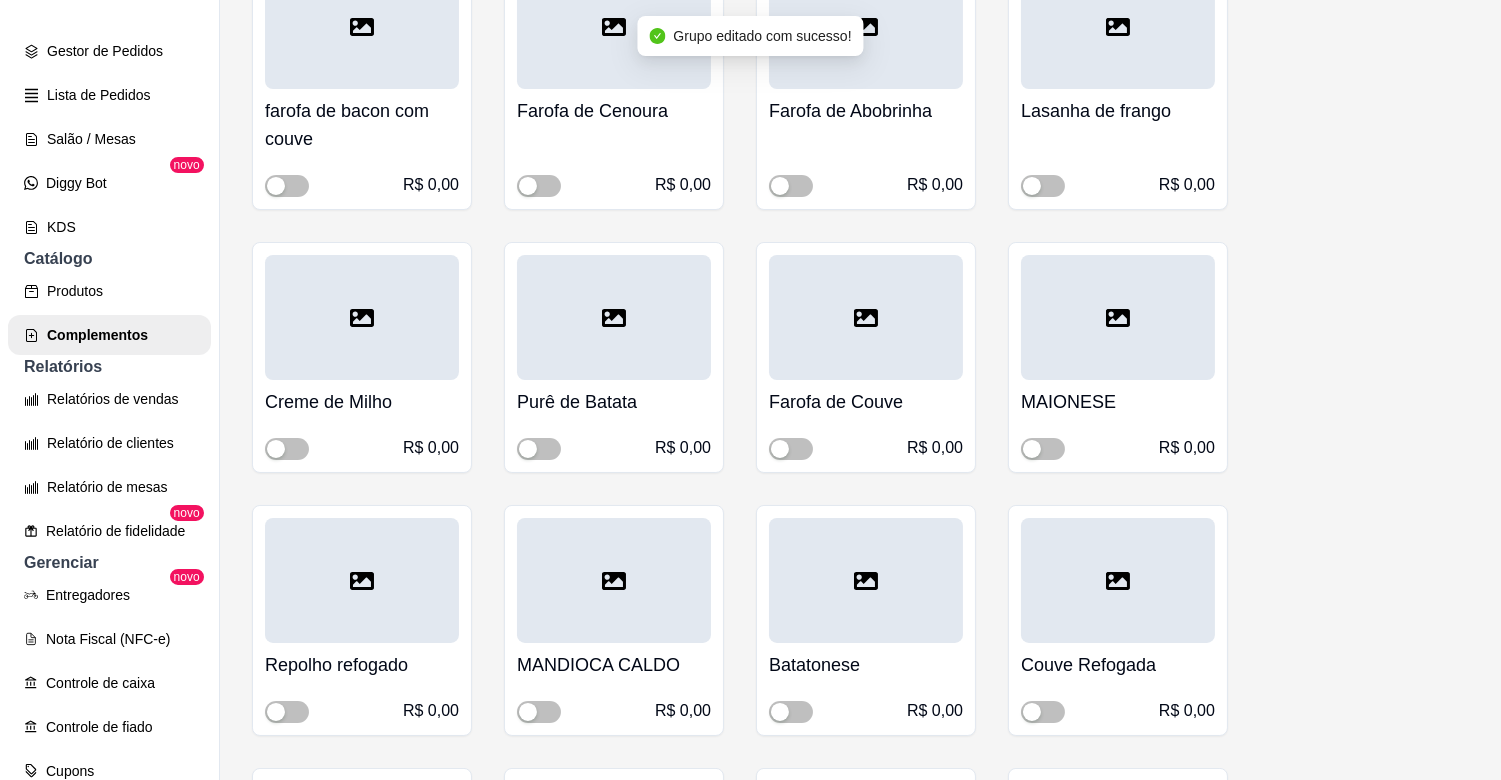 scroll, scrollTop: 1358, scrollLeft: 0, axis: vertical 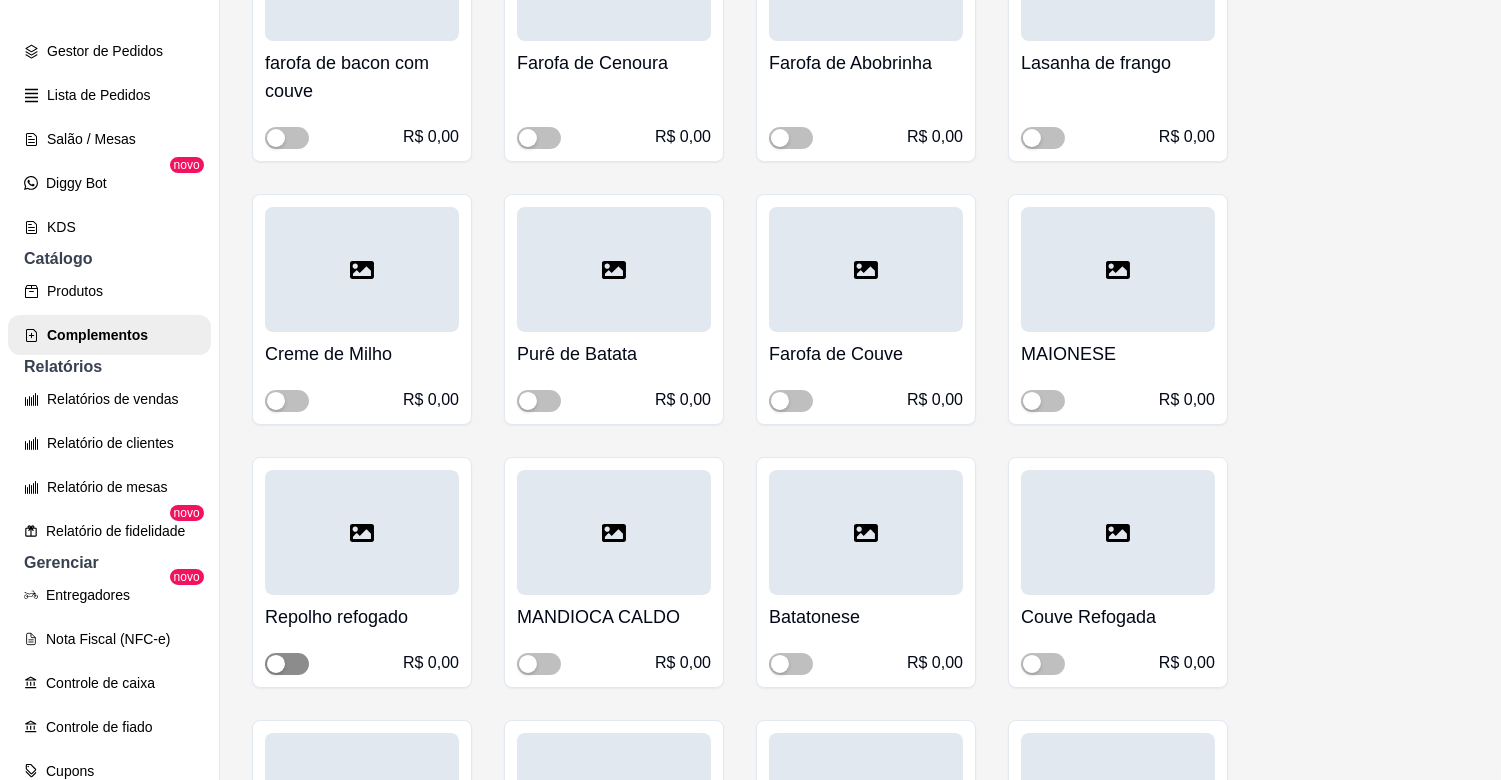 click at bounding box center (287, 664) 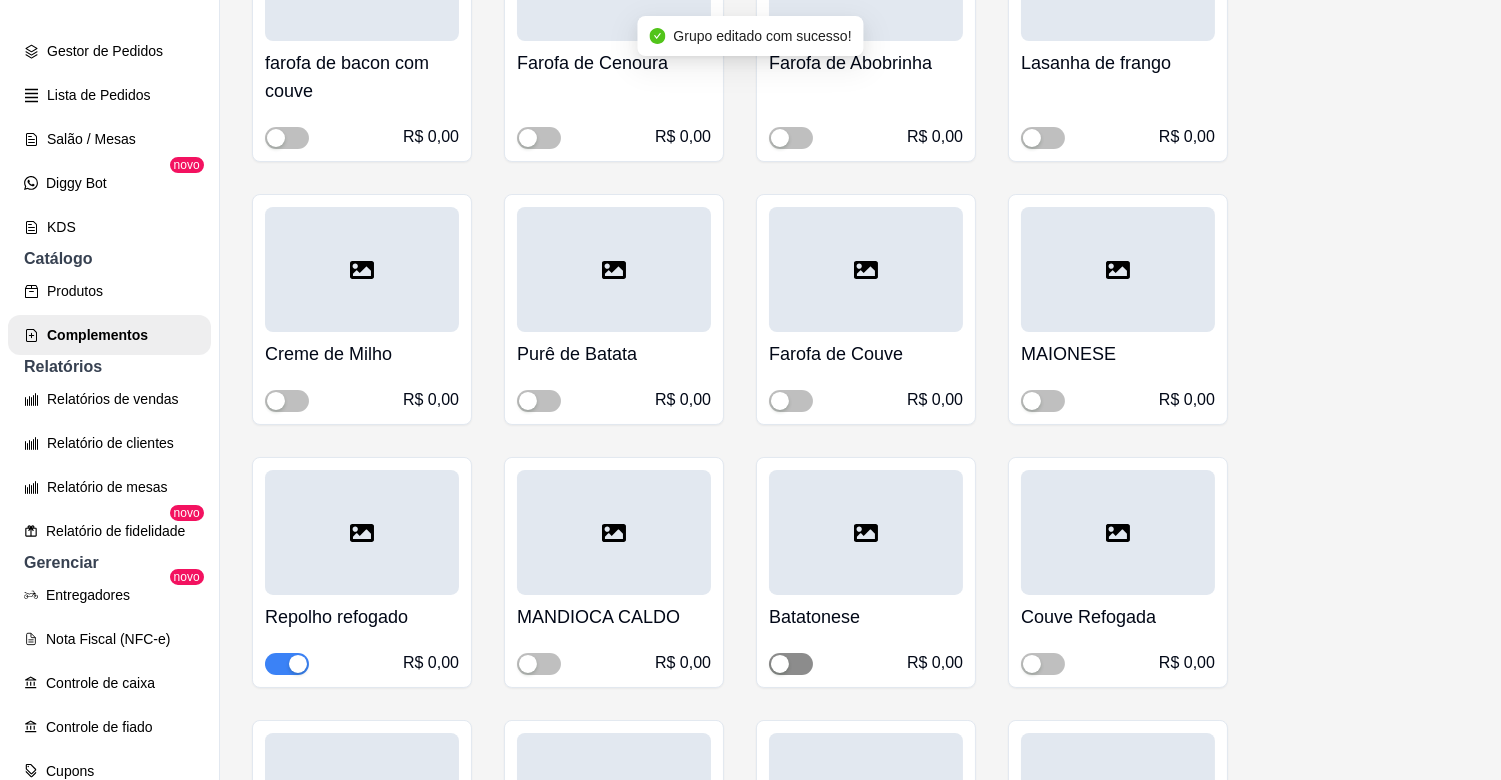 click at bounding box center [791, 664] 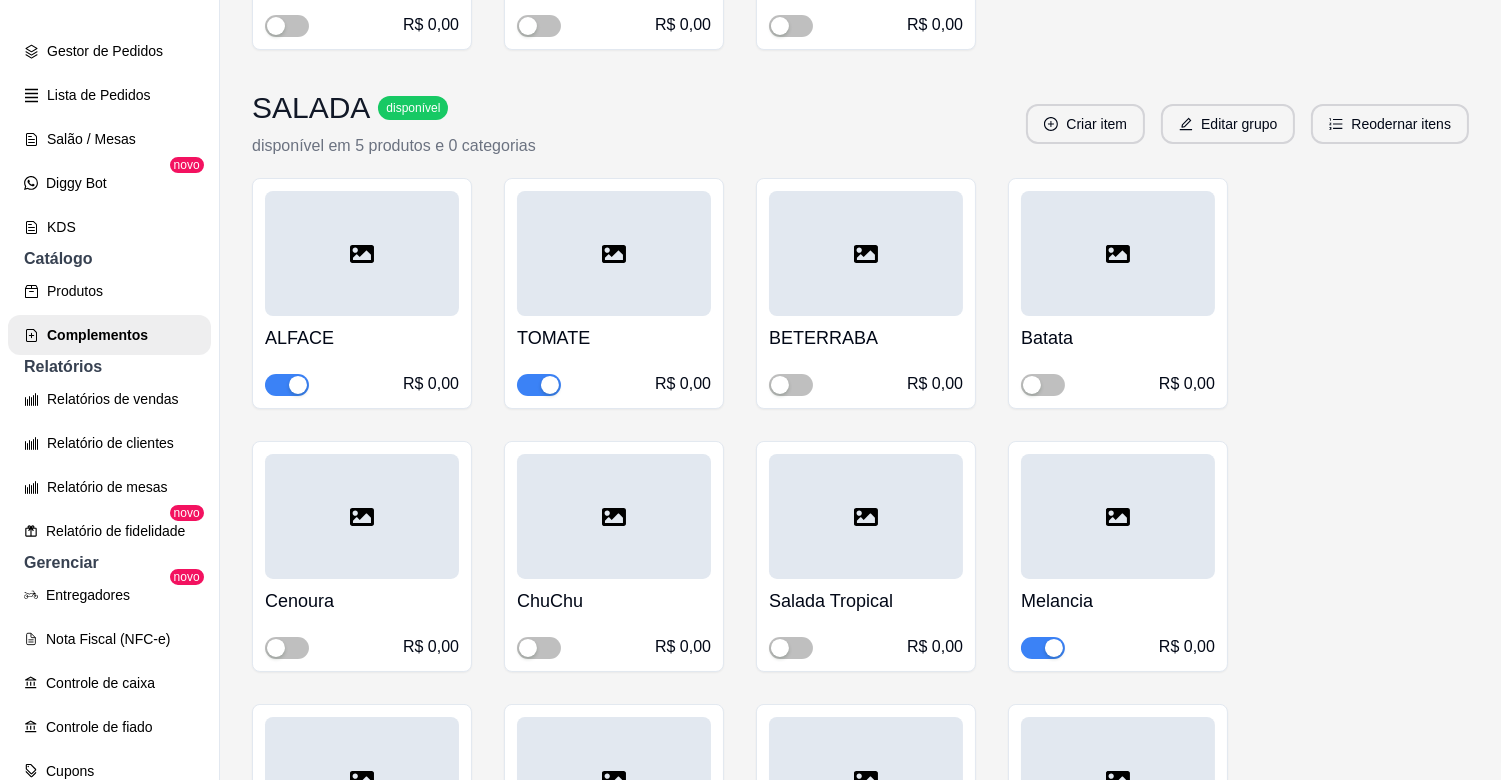 scroll, scrollTop: 4137, scrollLeft: 0, axis: vertical 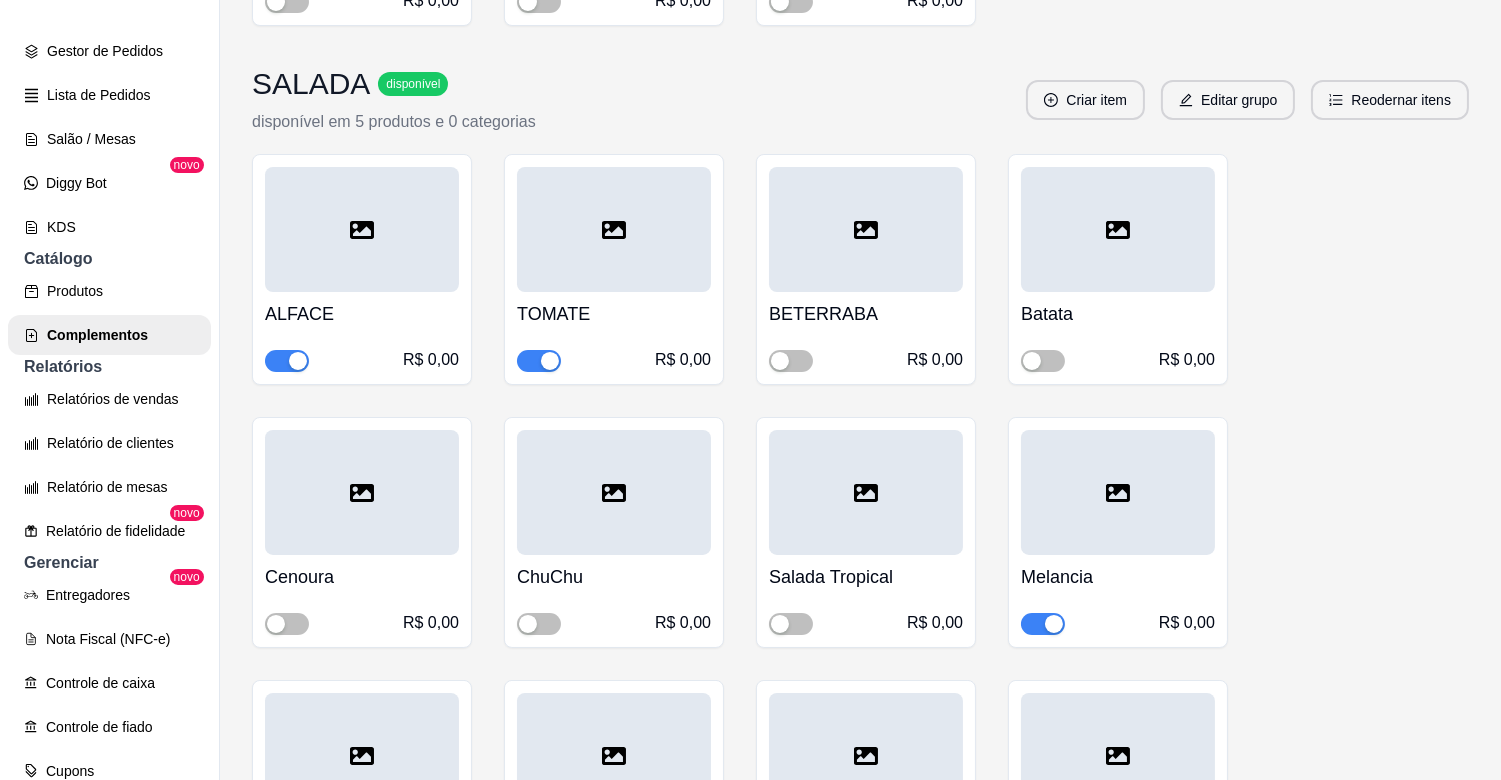 click at bounding box center (1054, 624) 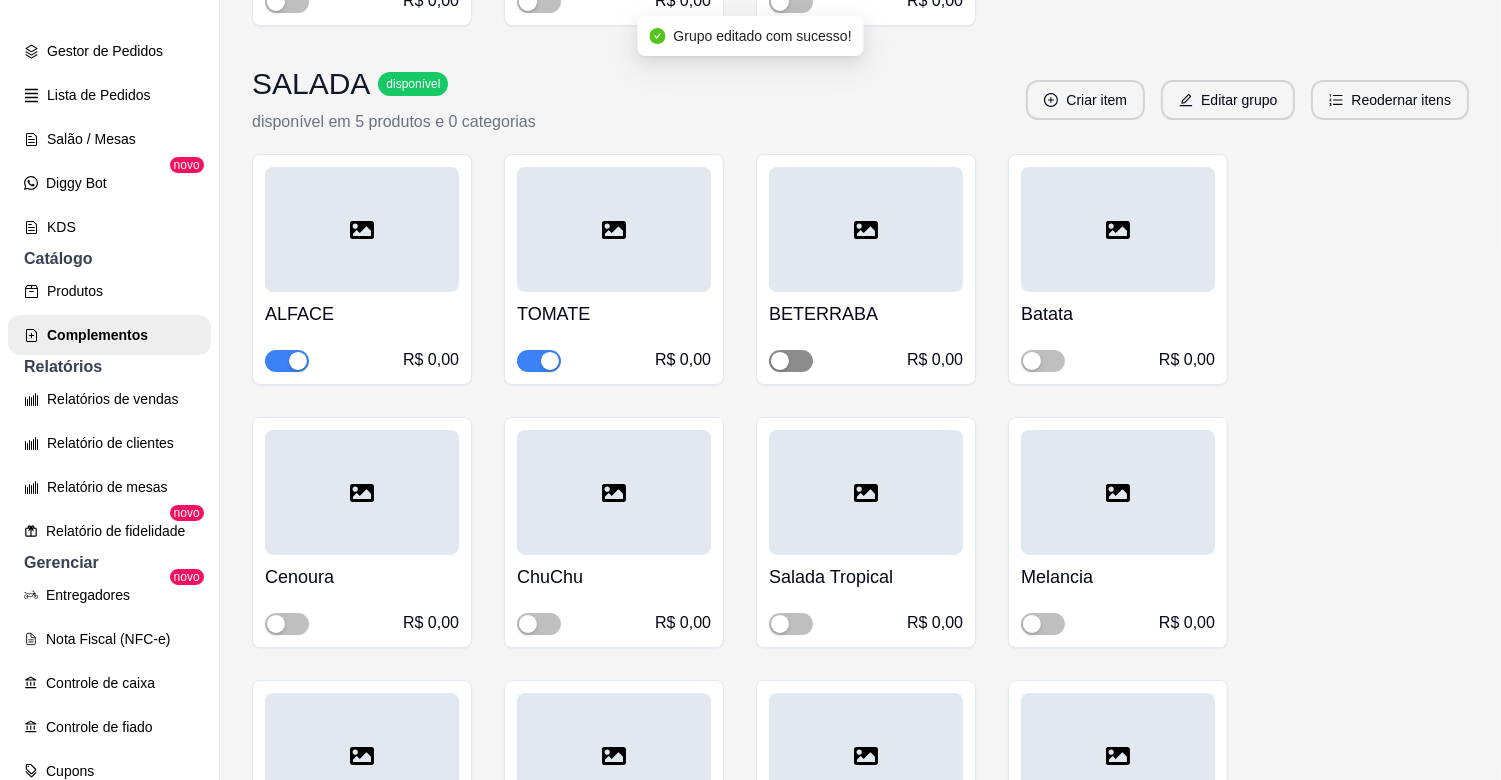 click at bounding box center [791, 361] 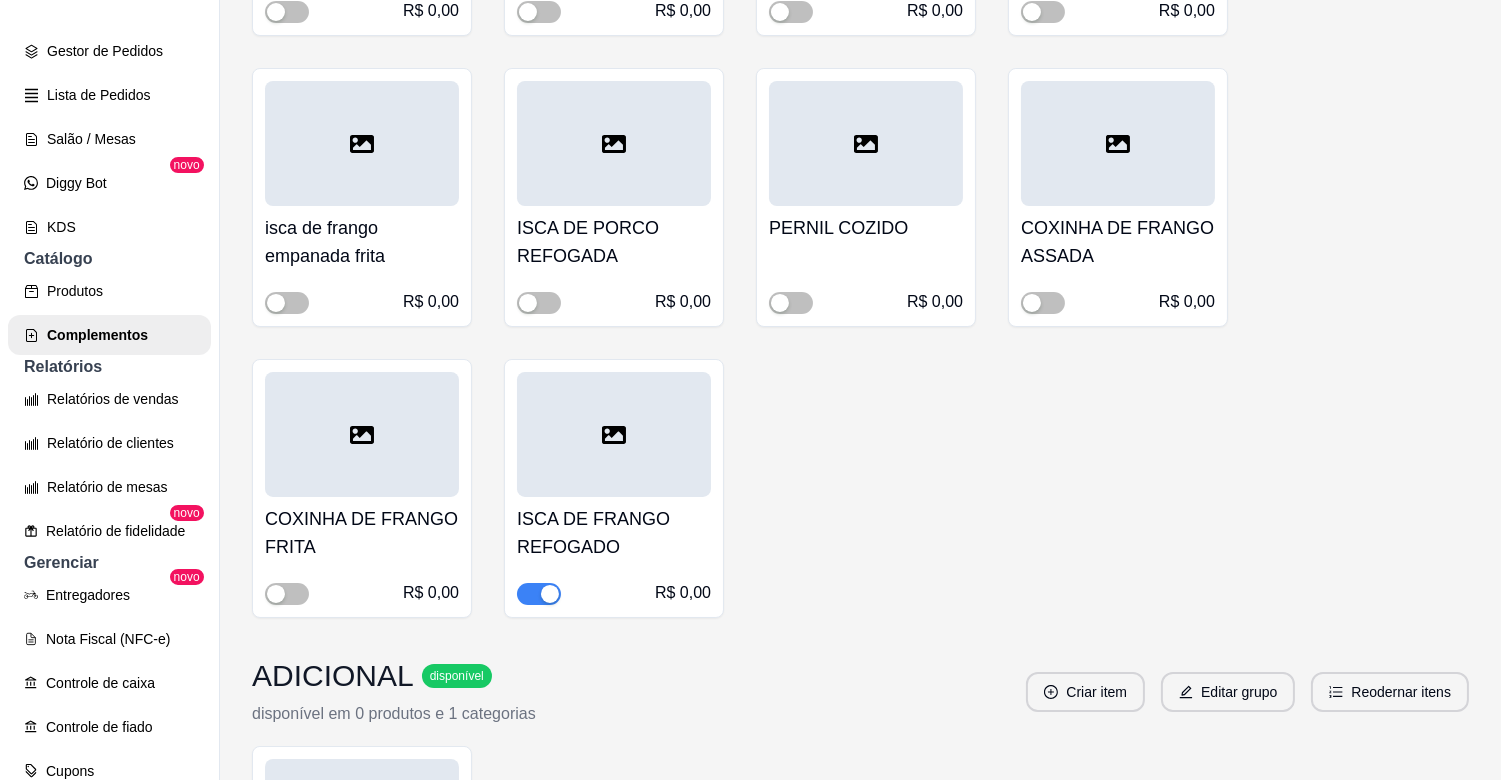 scroll, scrollTop: 6758, scrollLeft: 0, axis: vertical 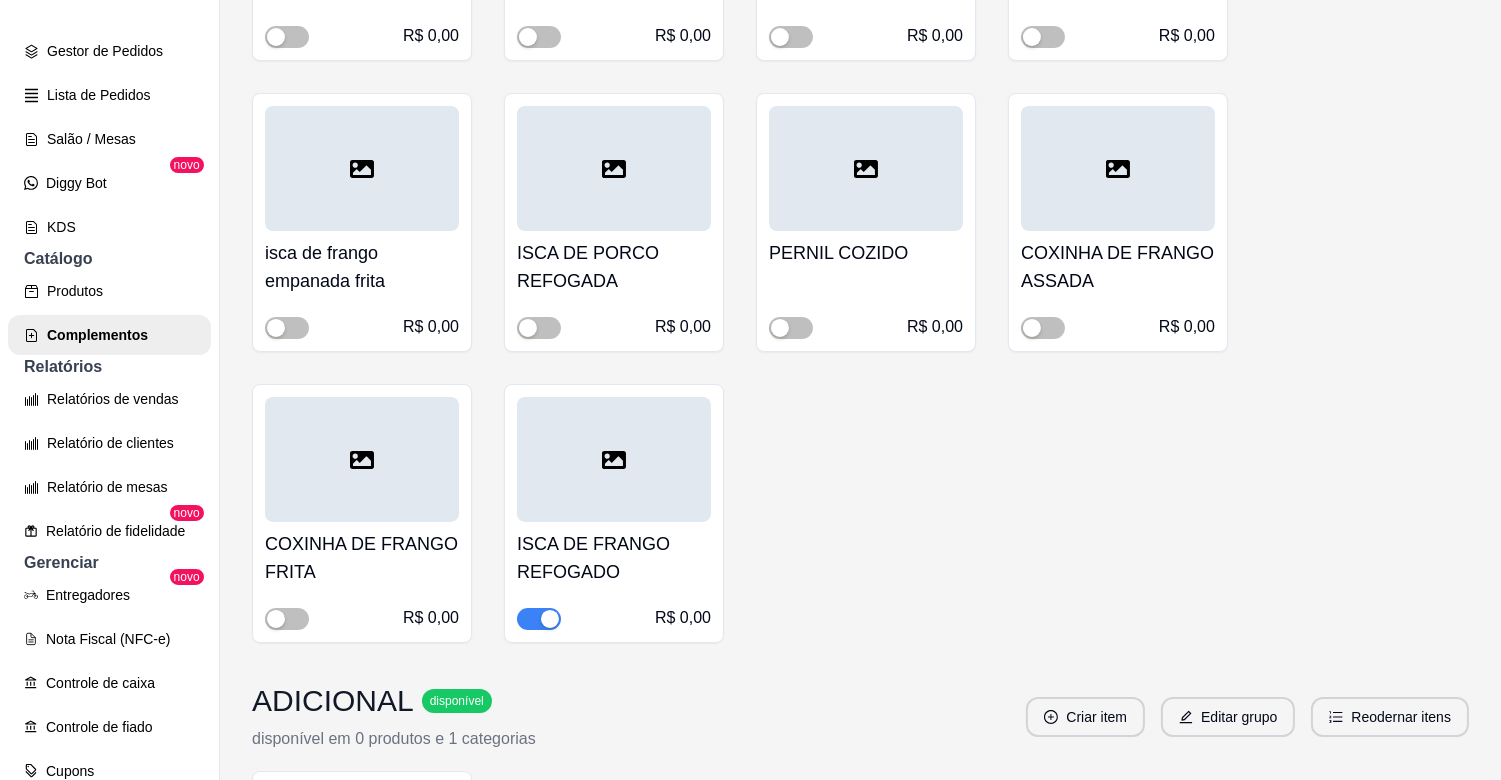click at bounding box center (550, 619) 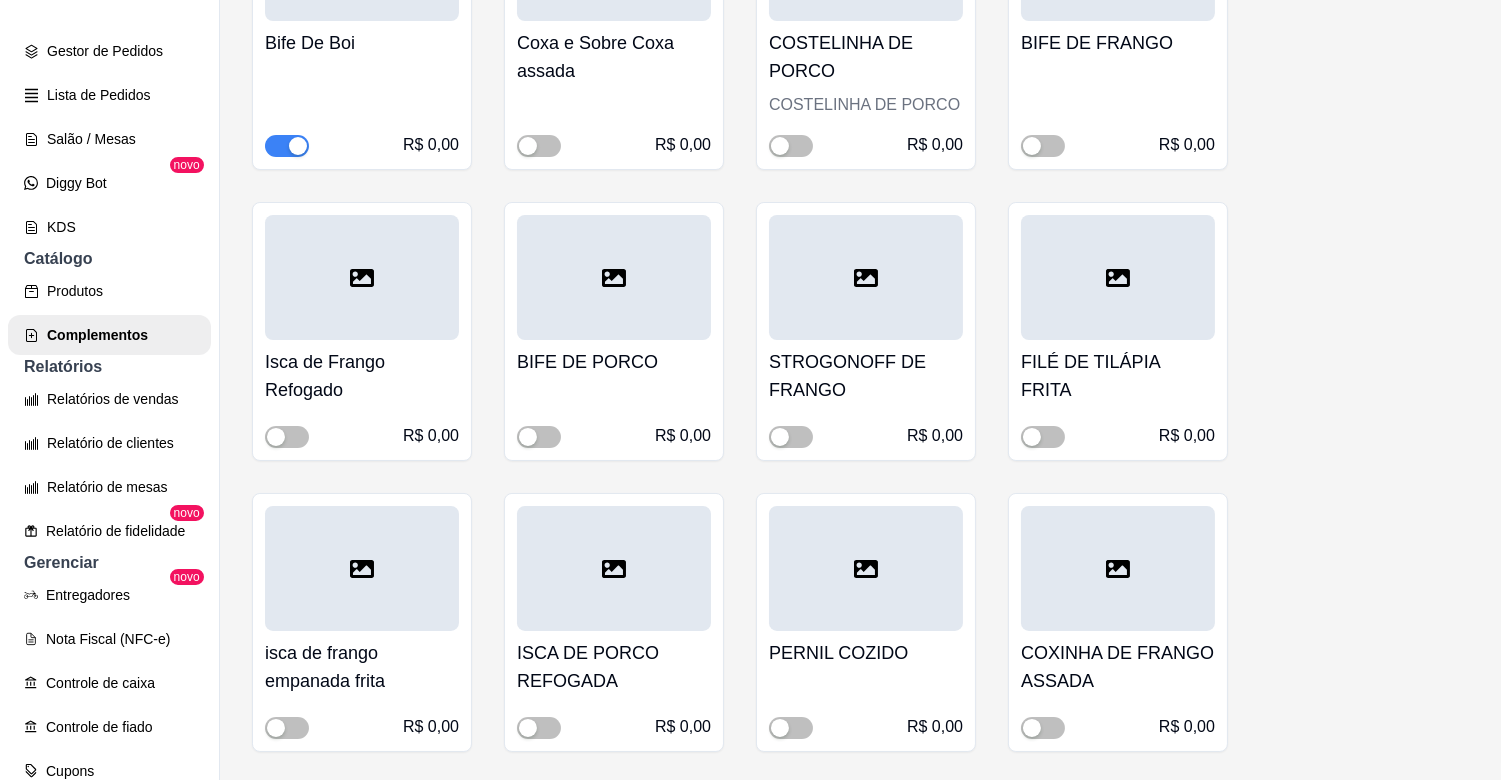scroll, scrollTop: 6358, scrollLeft: 0, axis: vertical 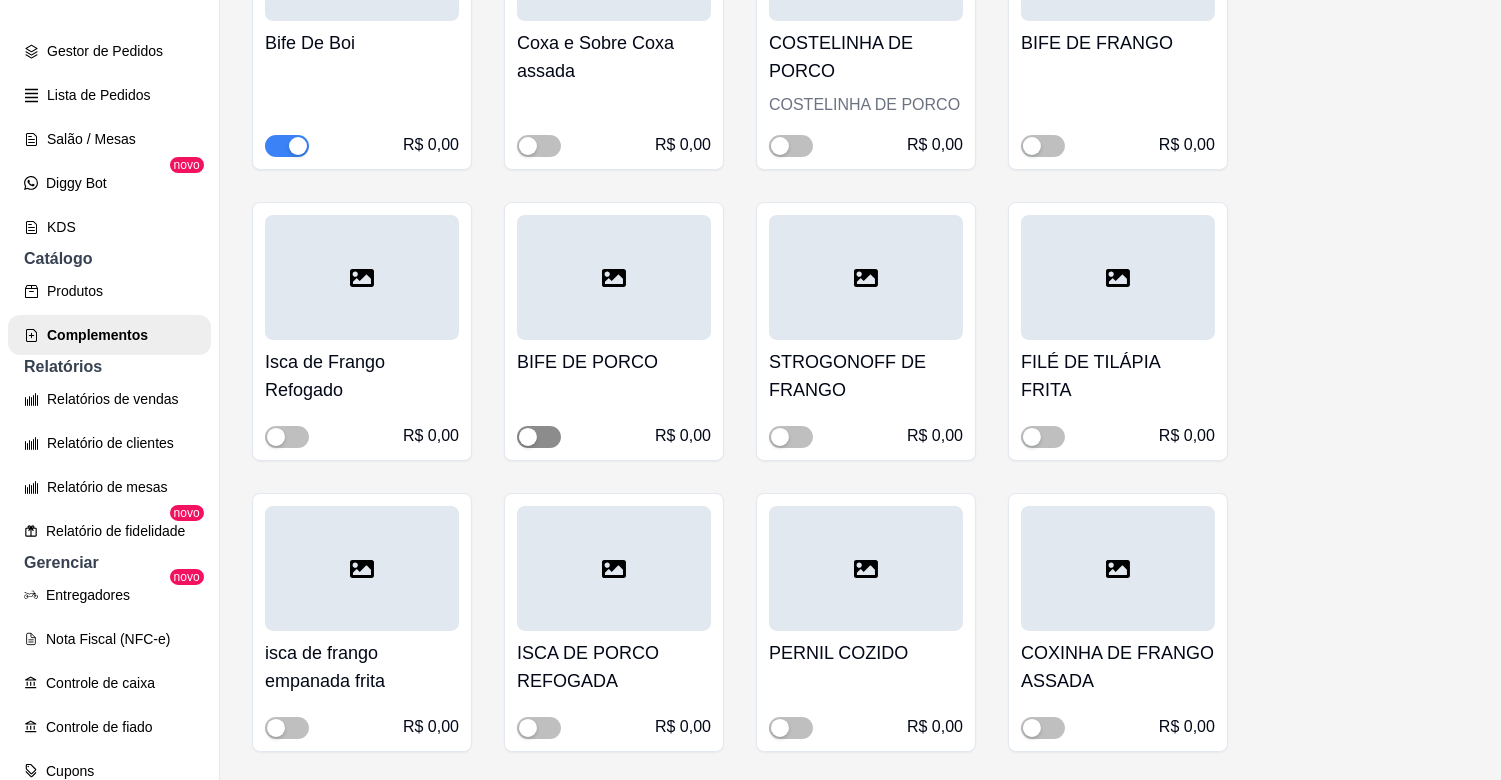 click at bounding box center [539, 437] 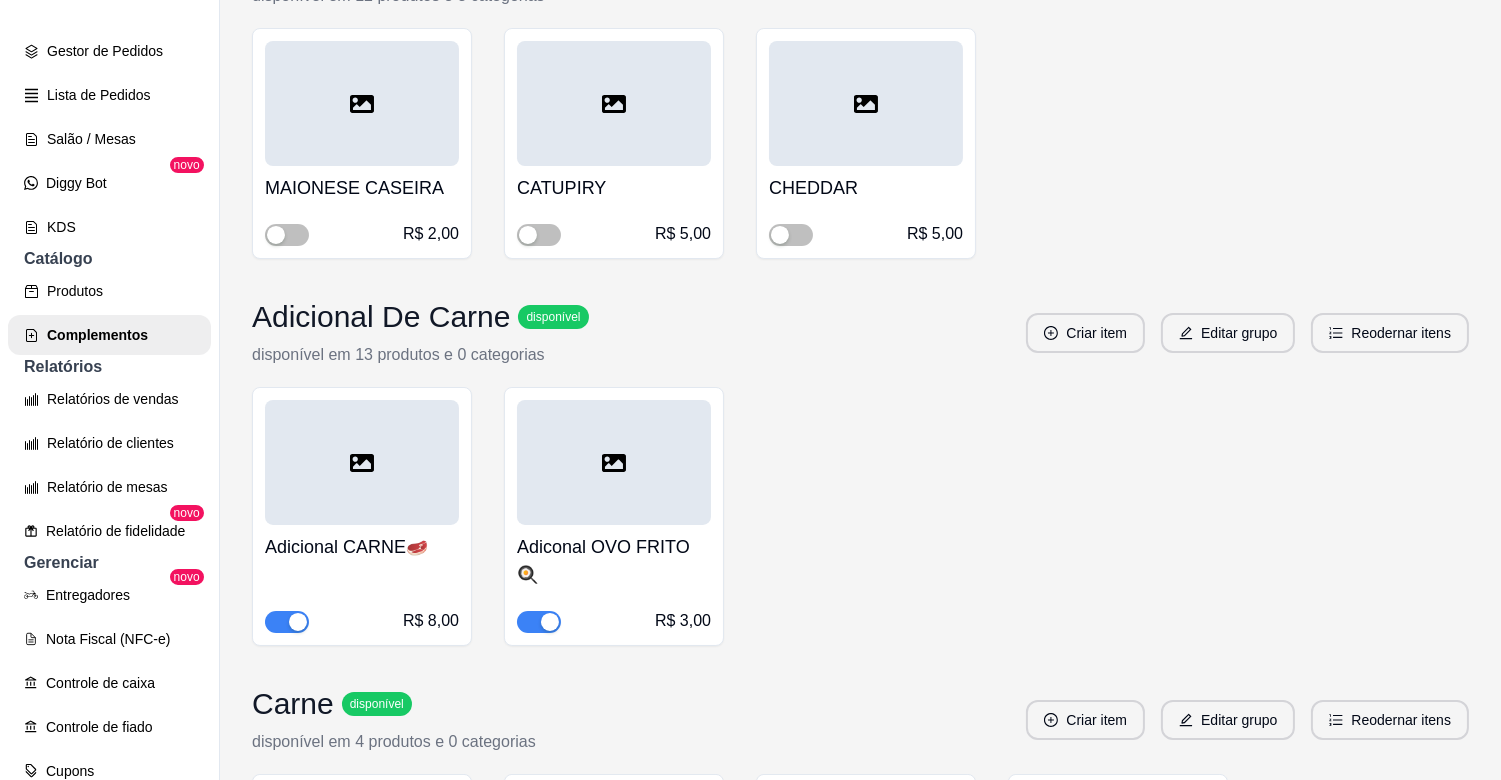 scroll, scrollTop: 5243, scrollLeft: 0, axis: vertical 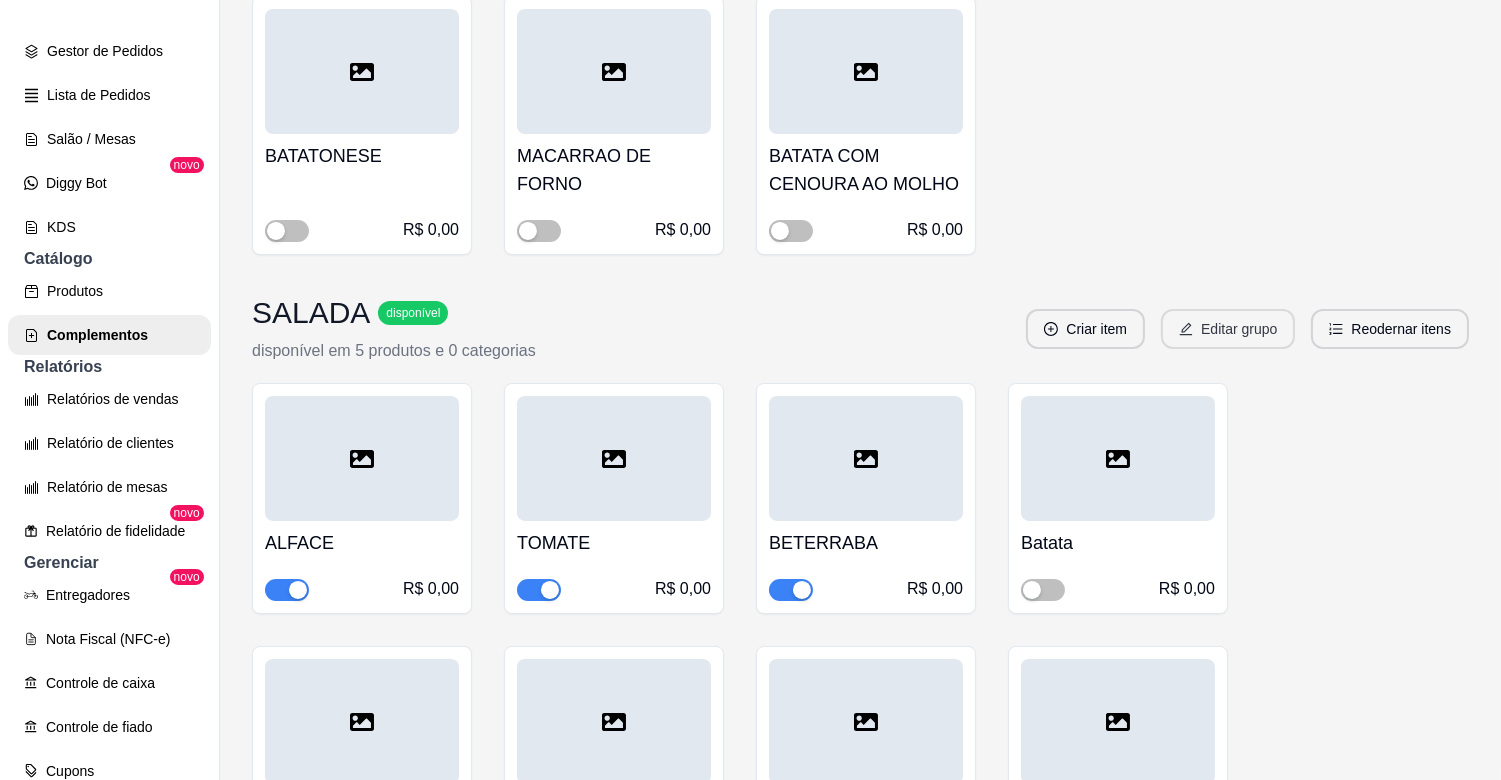 click on "Editar grupo" at bounding box center (1228, 329) 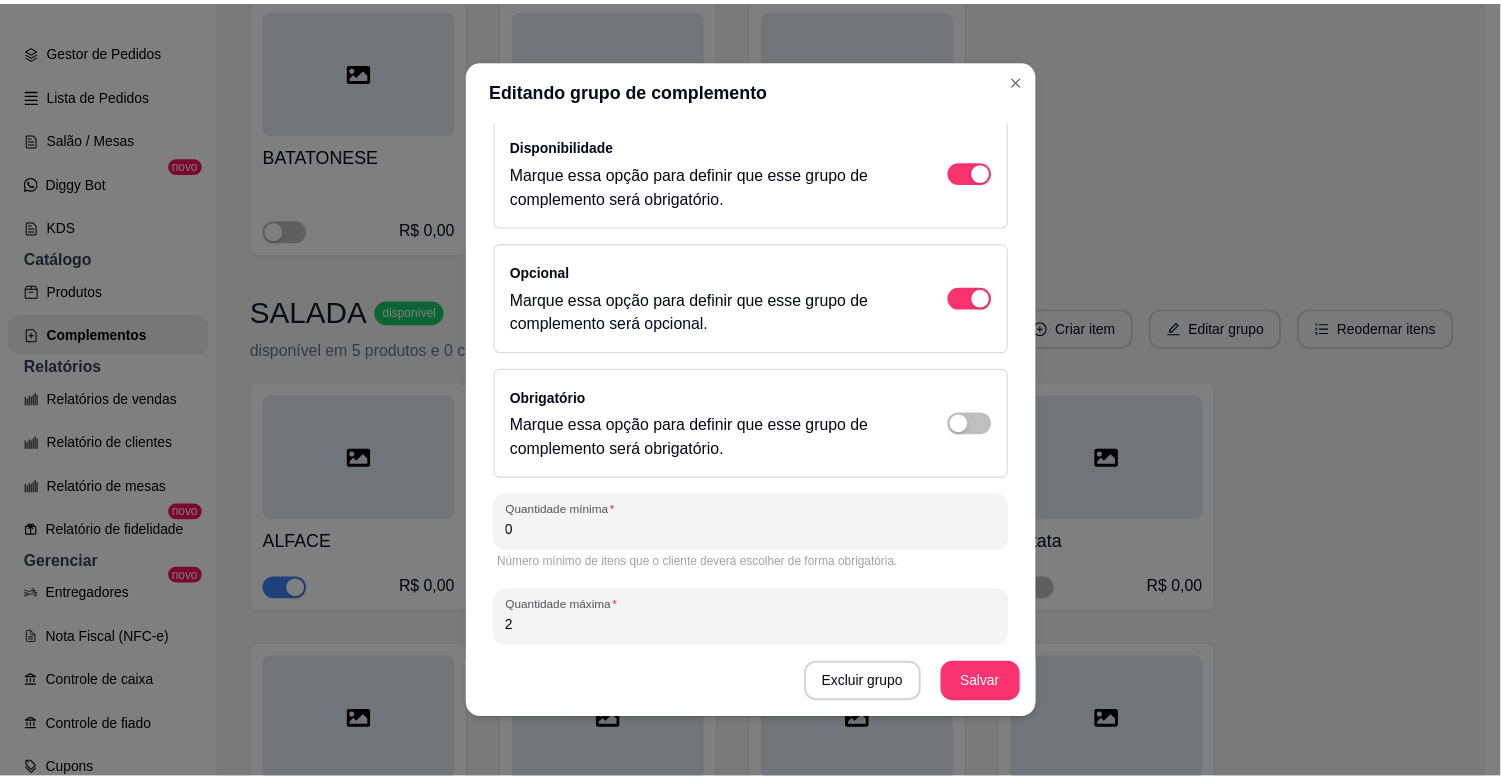 scroll, scrollTop: 182, scrollLeft: 0, axis: vertical 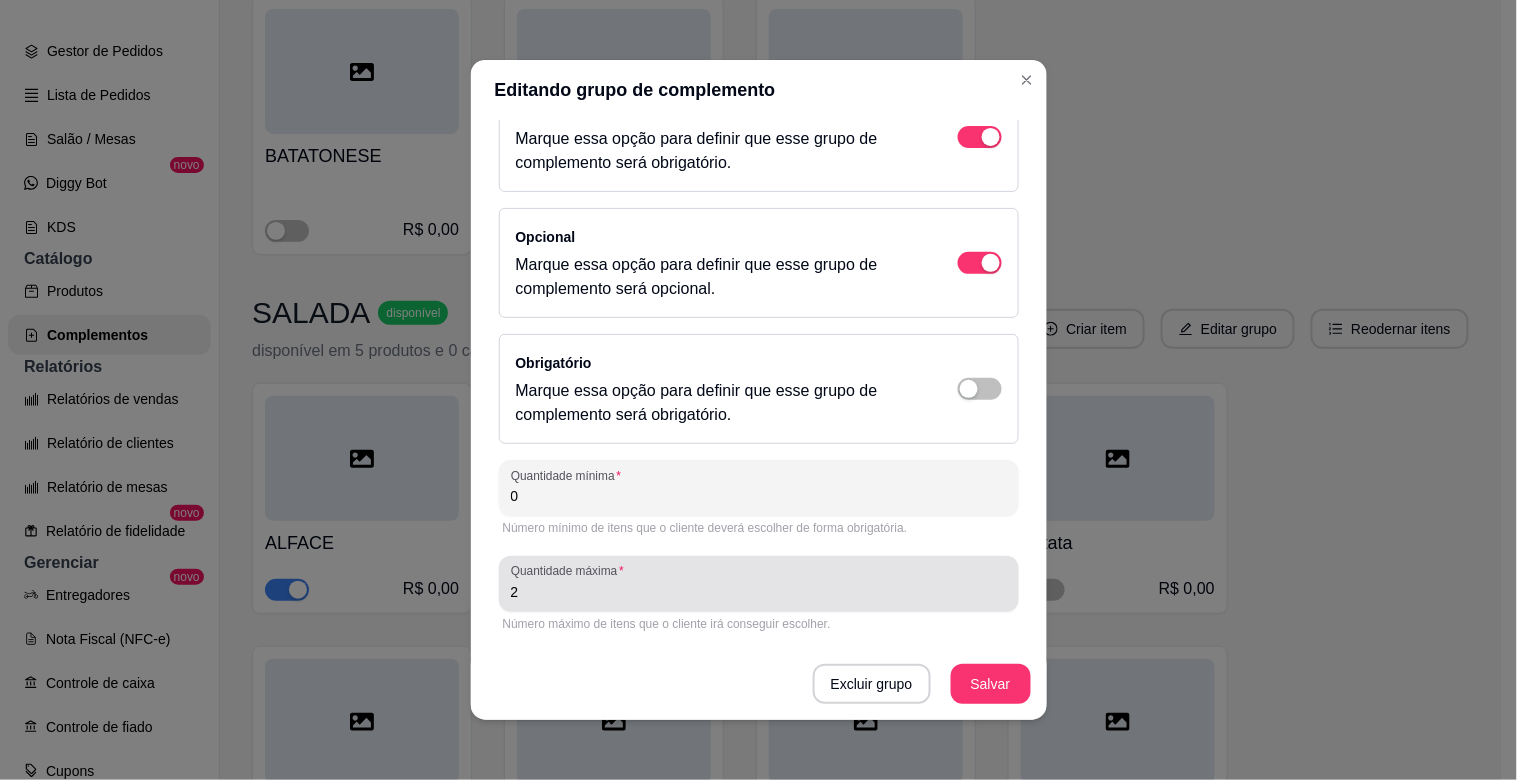 click on "2" at bounding box center [759, 592] 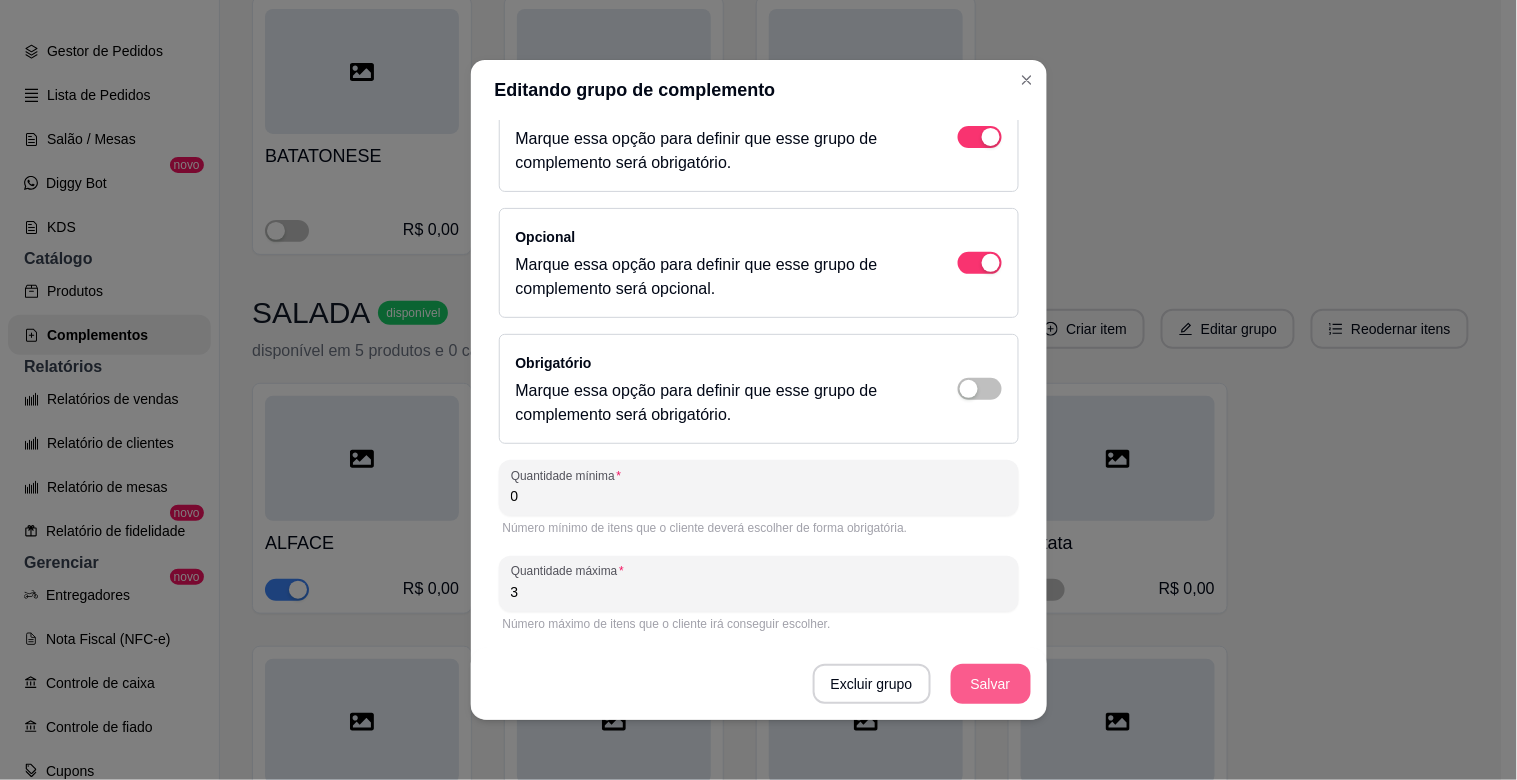 type on "3" 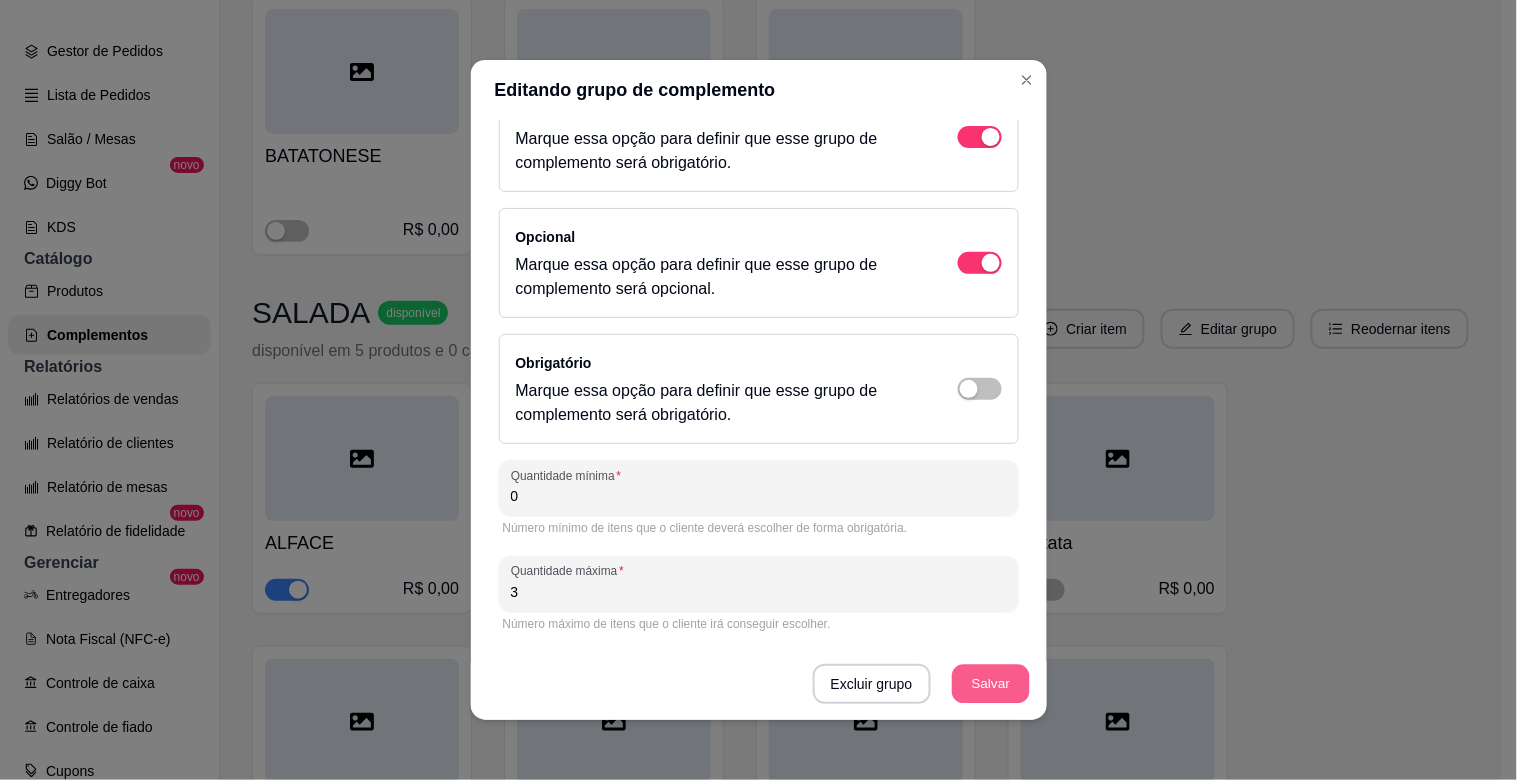 click on "Salvar" at bounding box center [991, 684] 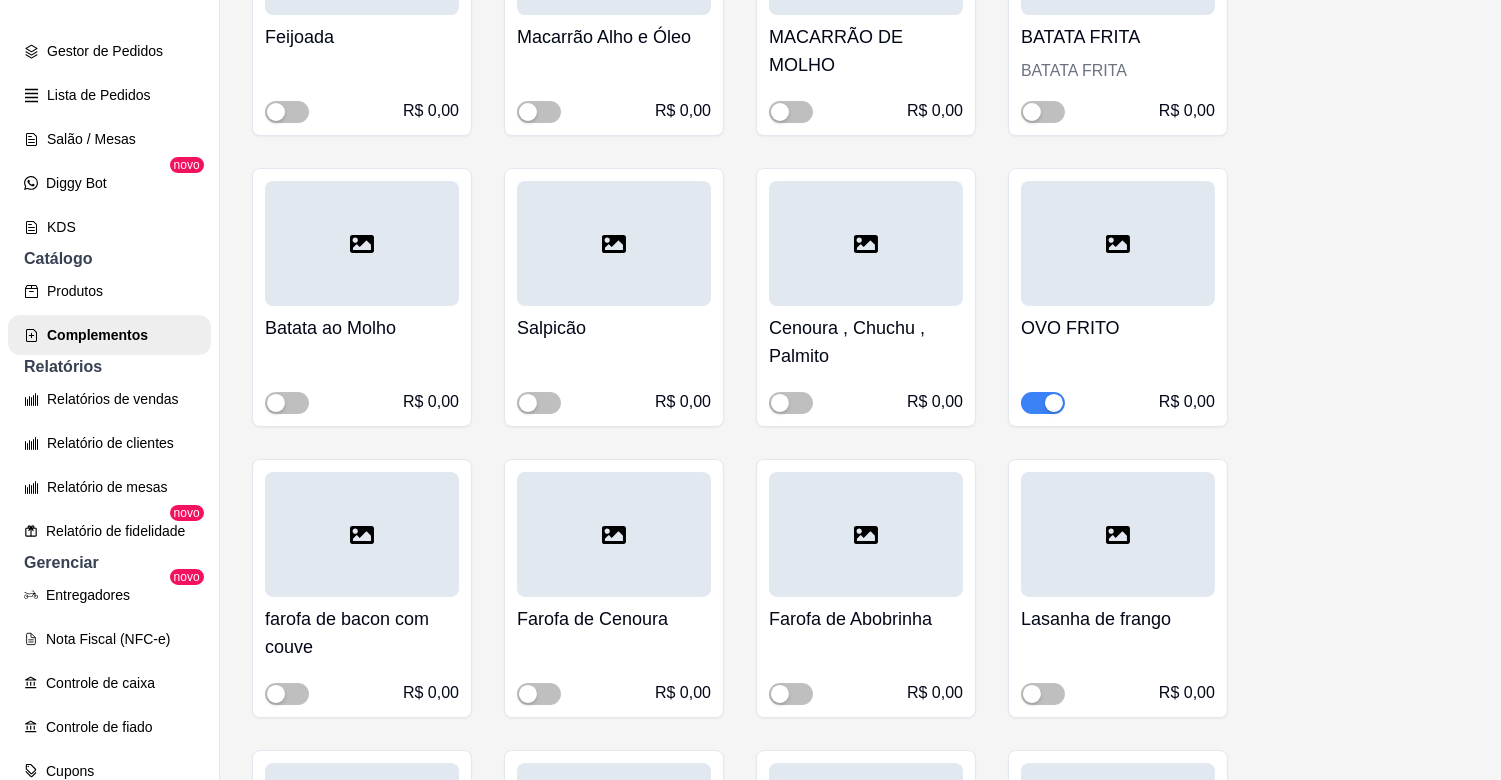 scroll, scrollTop: 668, scrollLeft: 0, axis: vertical 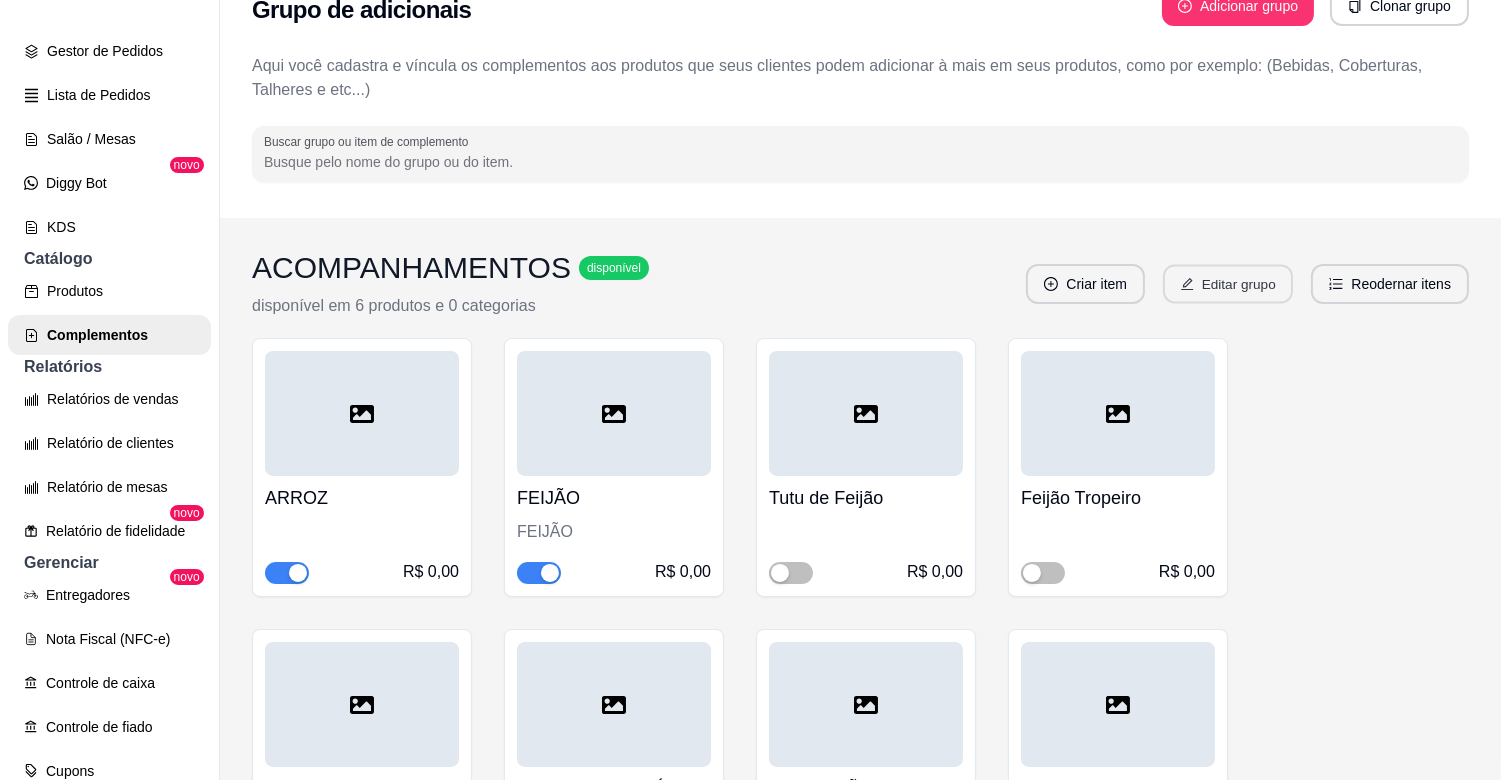 click on "Editar grupo" at bounding box center (1228, 284) 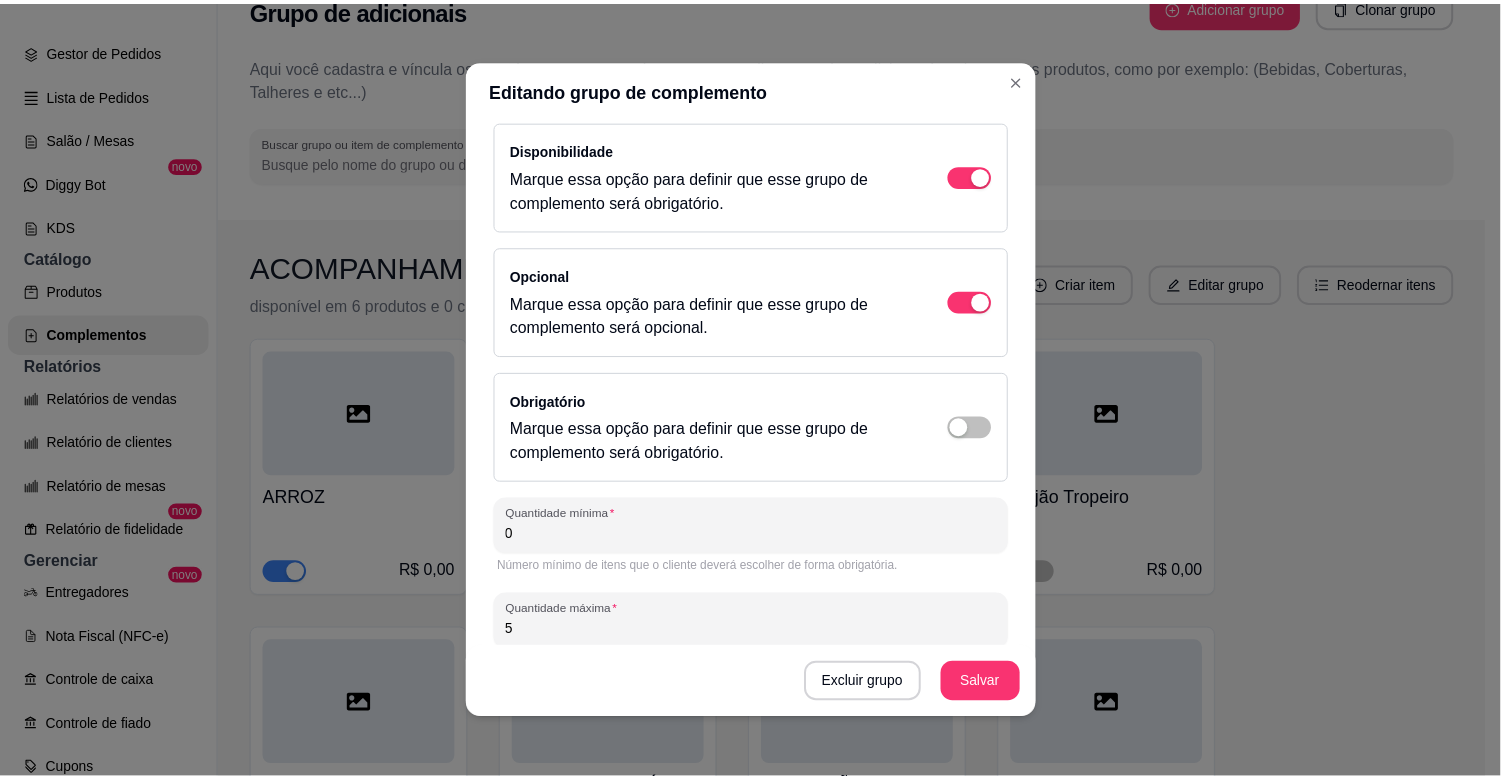 scroll, scrollTop: 182, scrollLeft: 0, axis: vertical 